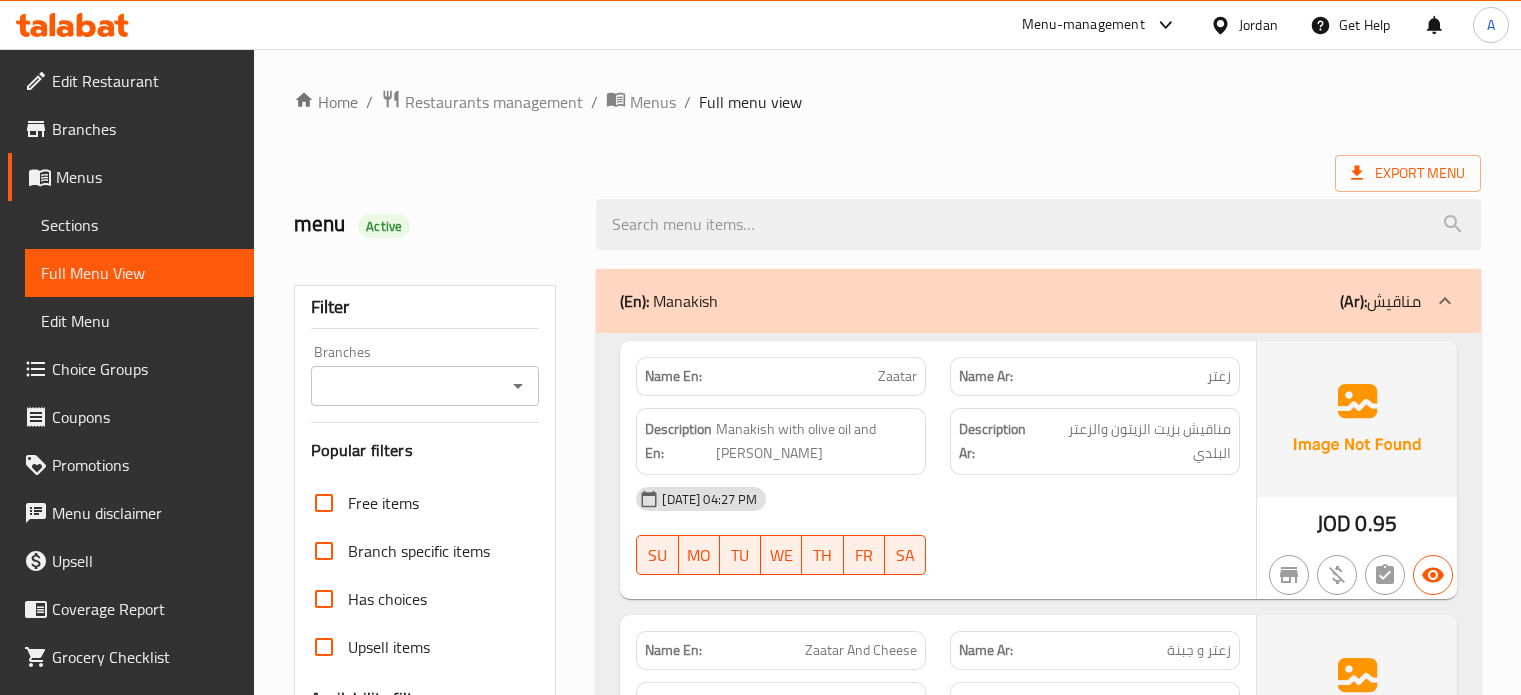 scroll, scrollTop: 23768, scrollLeft: 0, axis: vertical 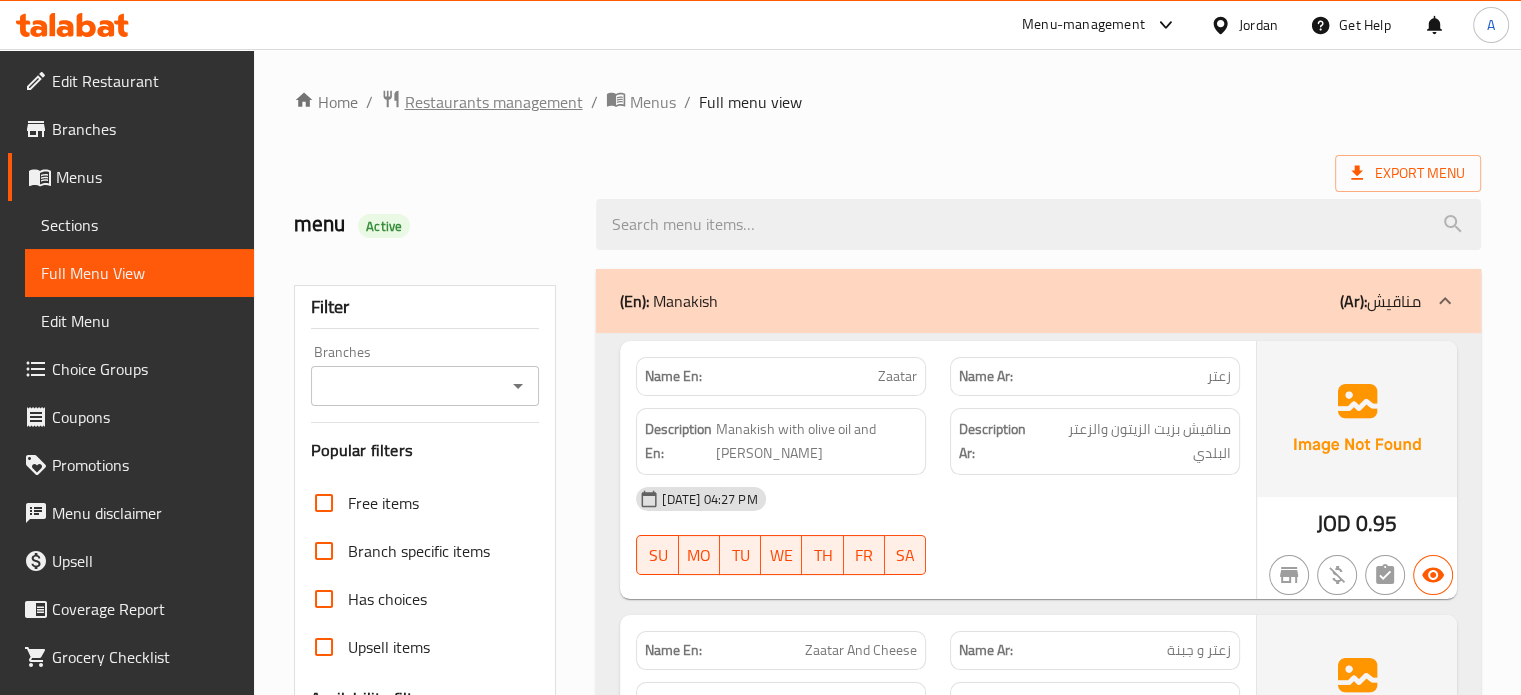 click on "Restaurants management" at bounding box center (494, 102) 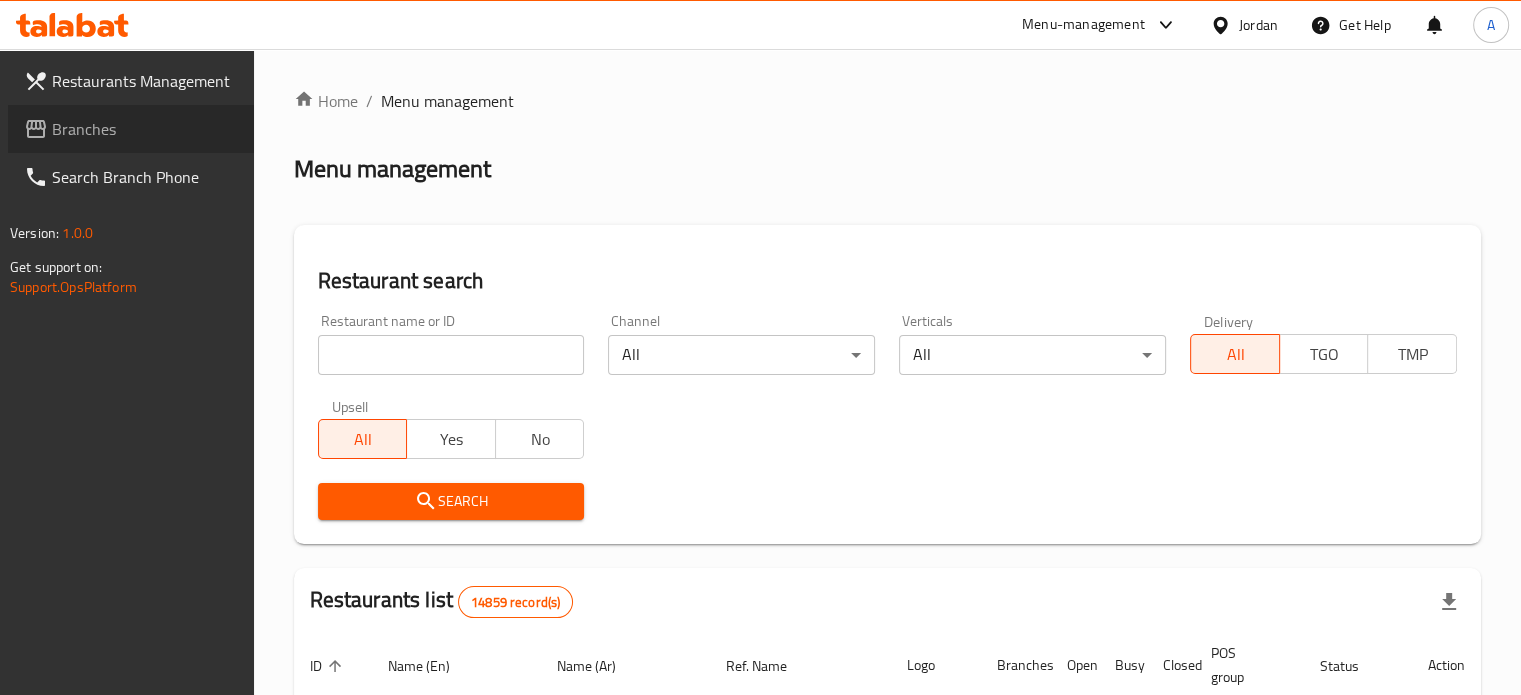 click on "Branches" at bounding box center (145, 129) 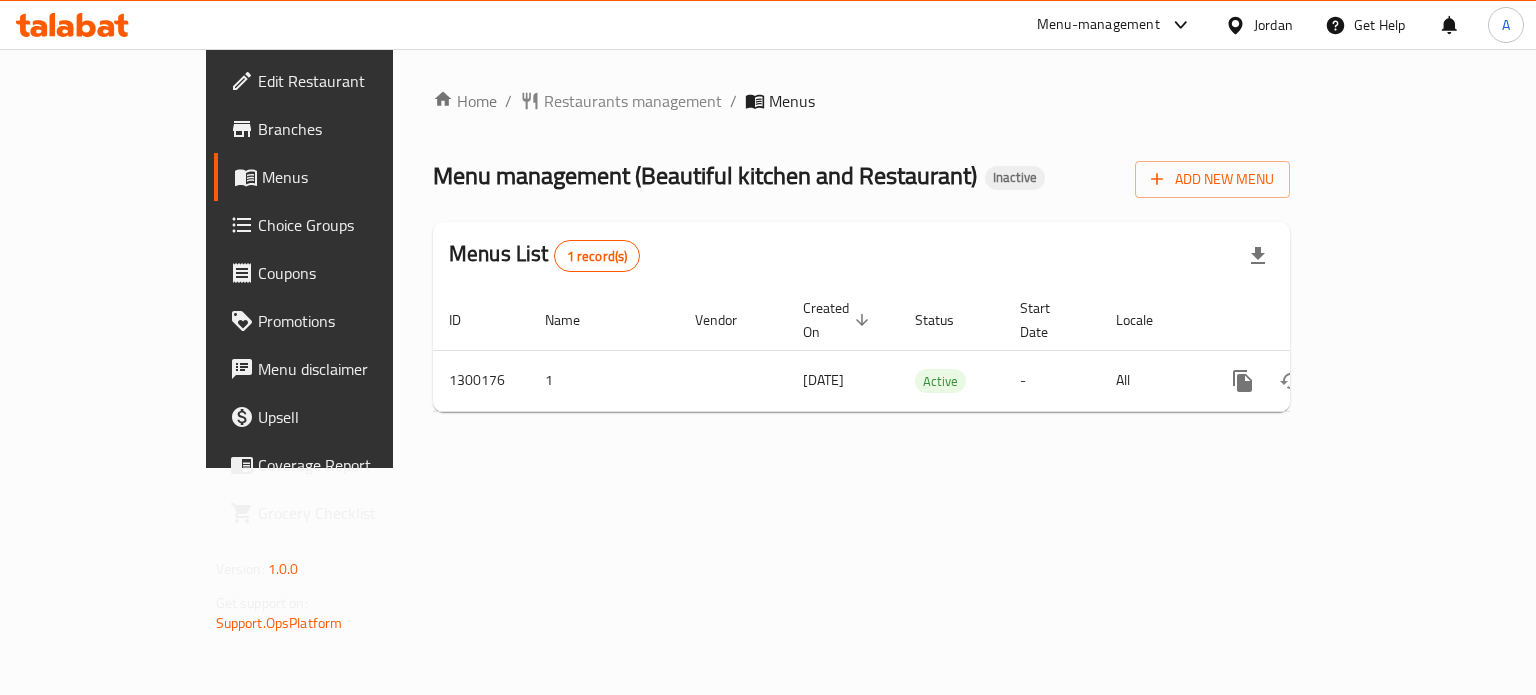 scroll, scrollTop: 0, scrollLeft: 0, axis: both 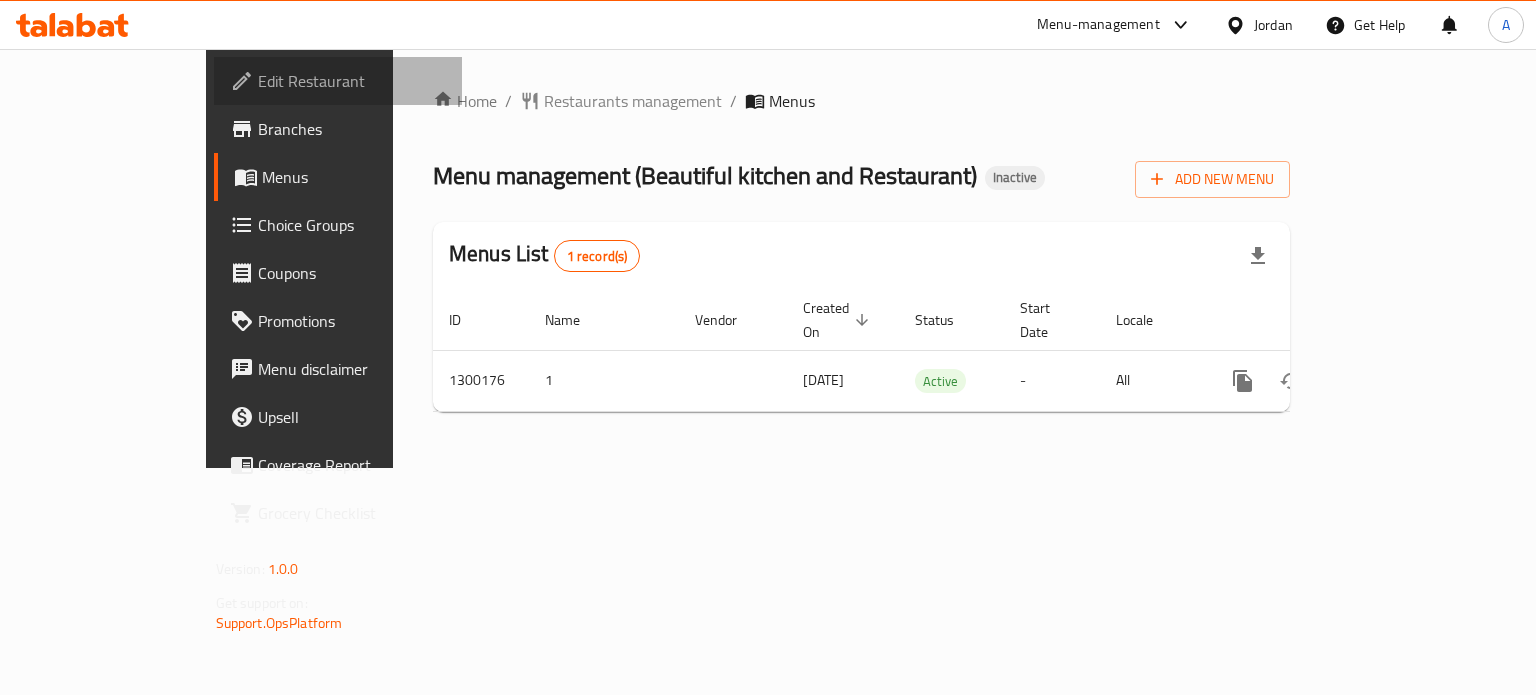 click on "Edit Restaurant" at bounding box center [352, 81] 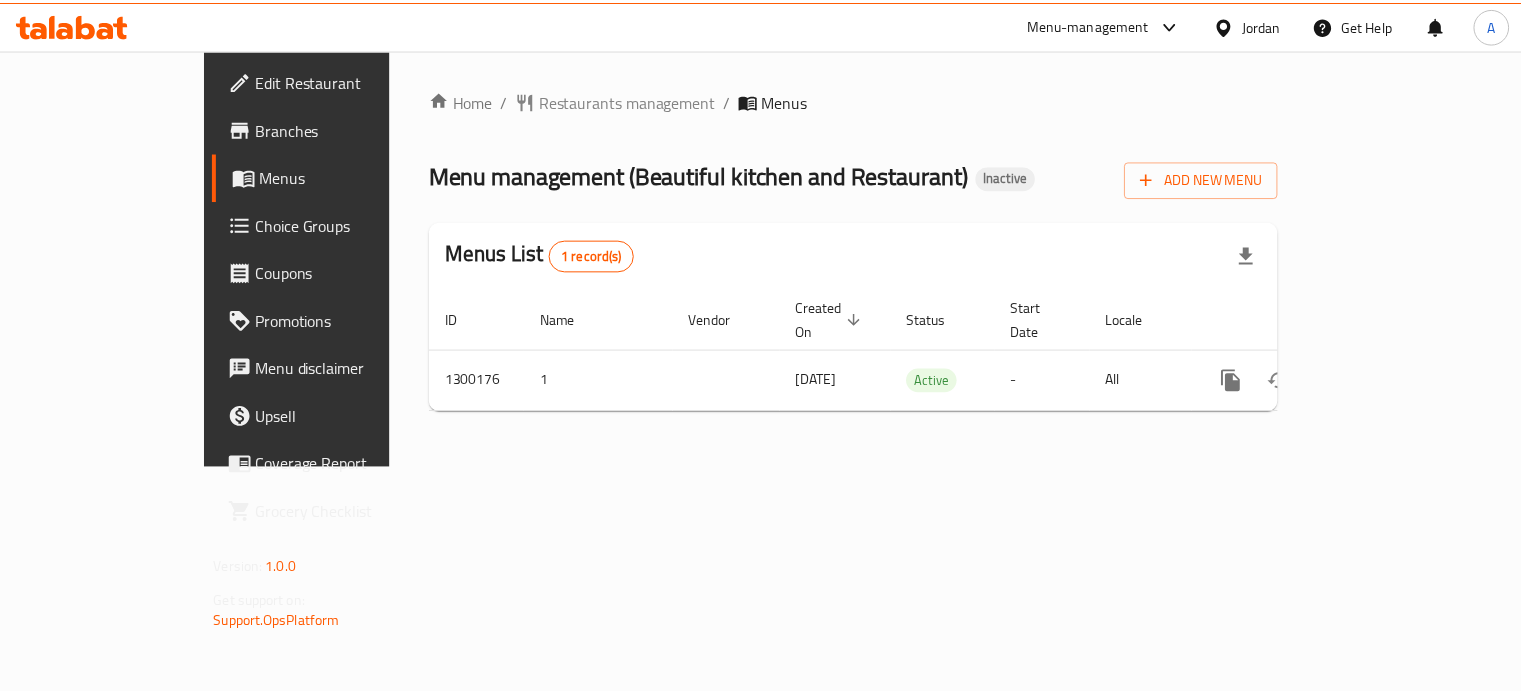 scroll, scrollTop: 0, scrollLeft: 0, axis: both 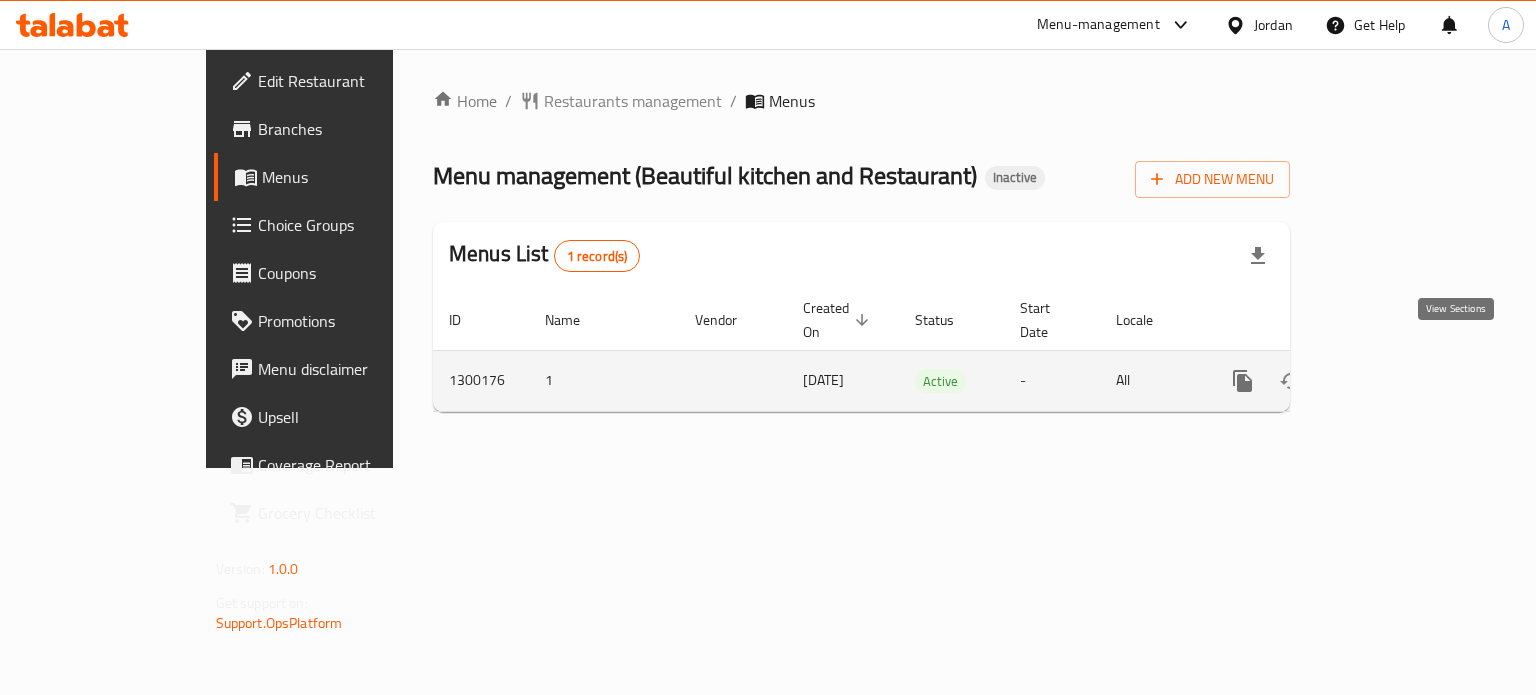 click 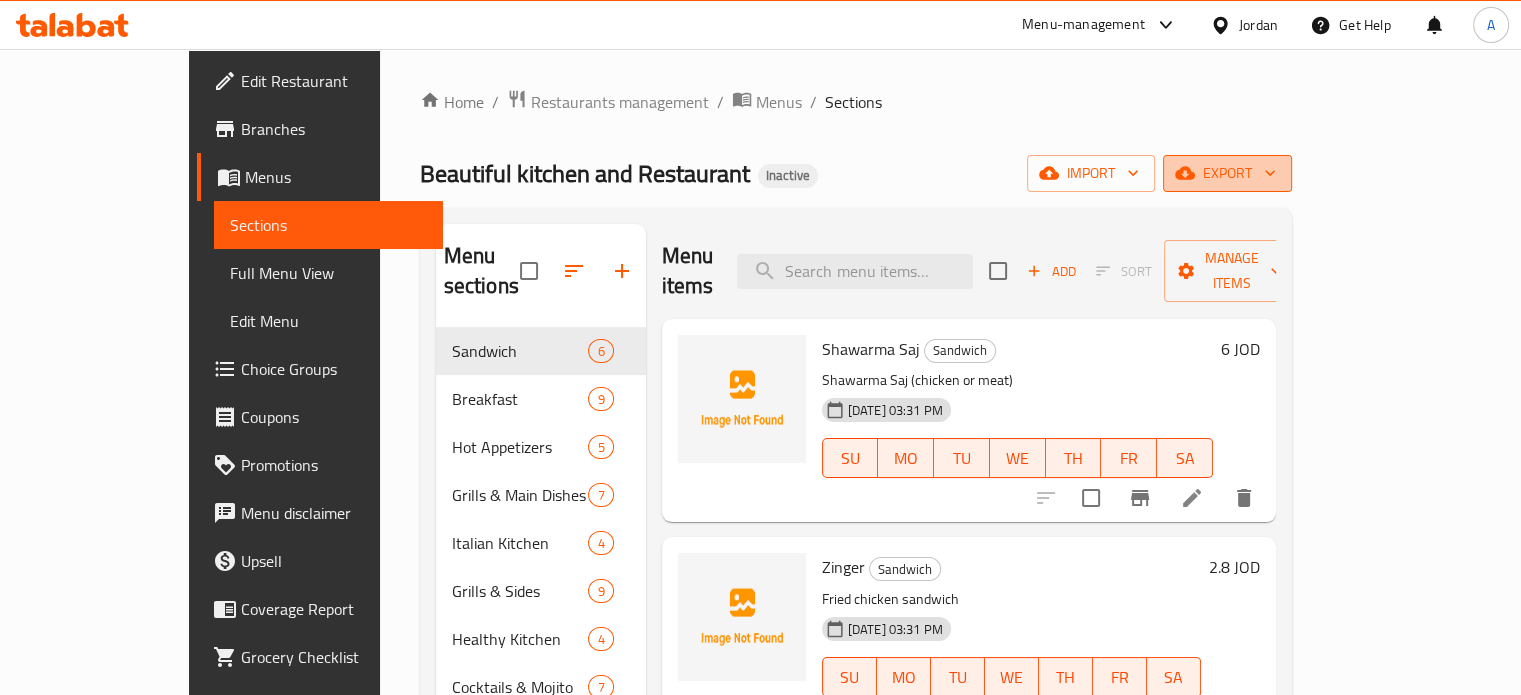 click 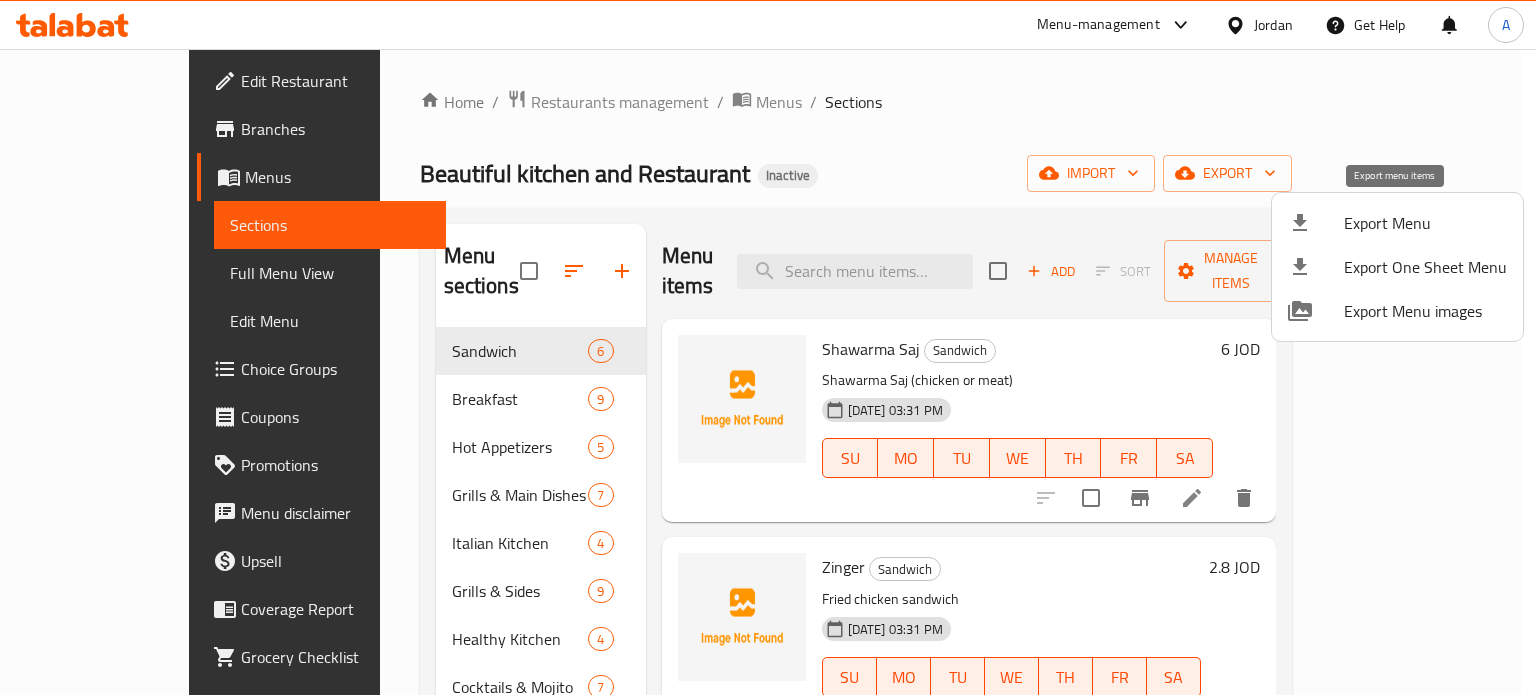 click on "Export Menu" at bounding box center [1425, 223] 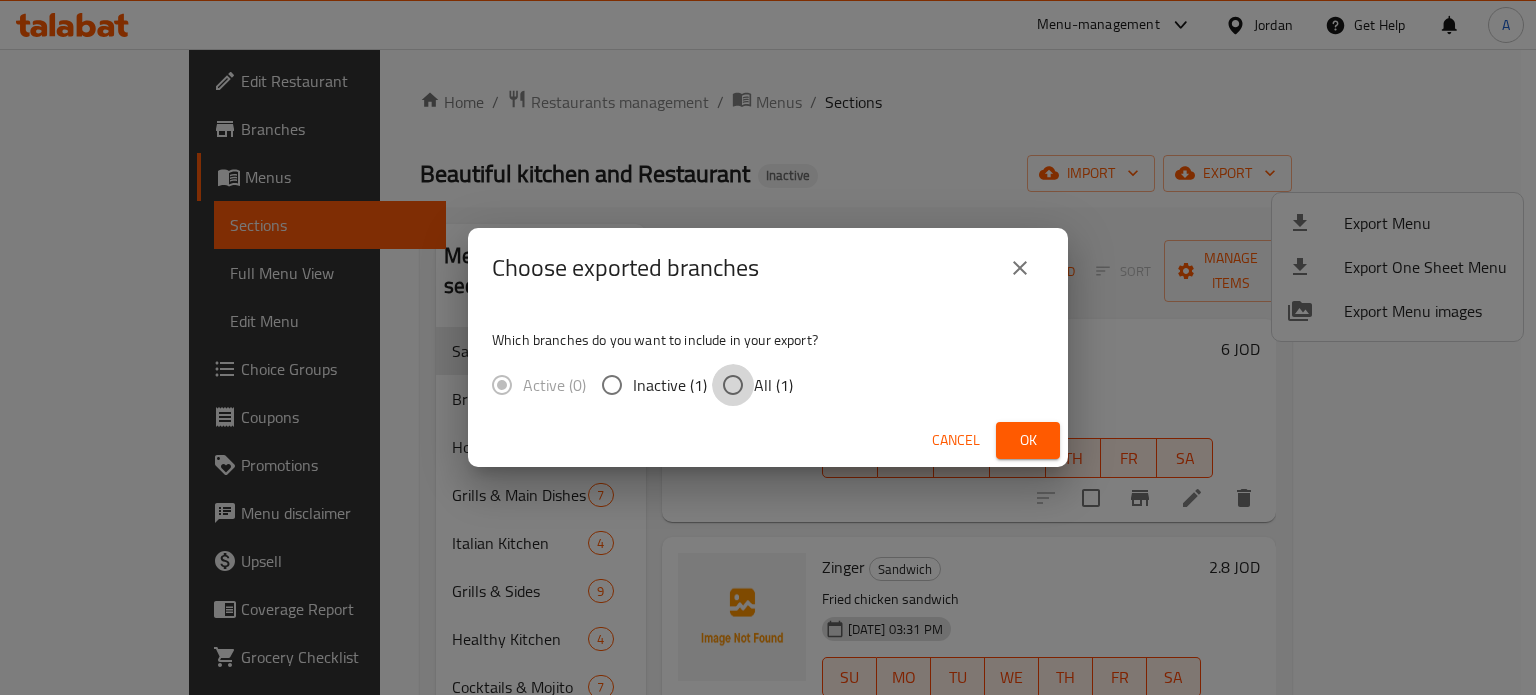 click on "All (1)" at bounding box center [733, 385] 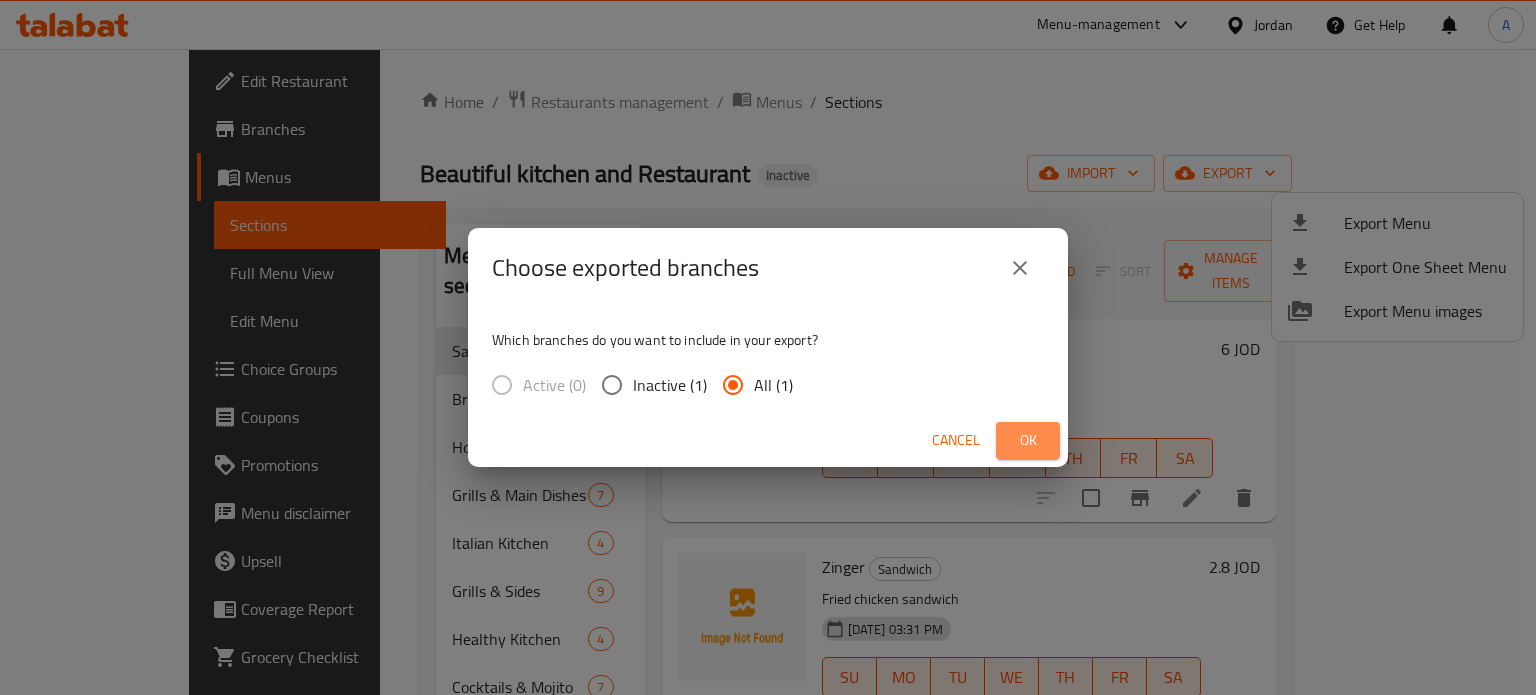 click on "Ok" at bounding box center (1028, 440) 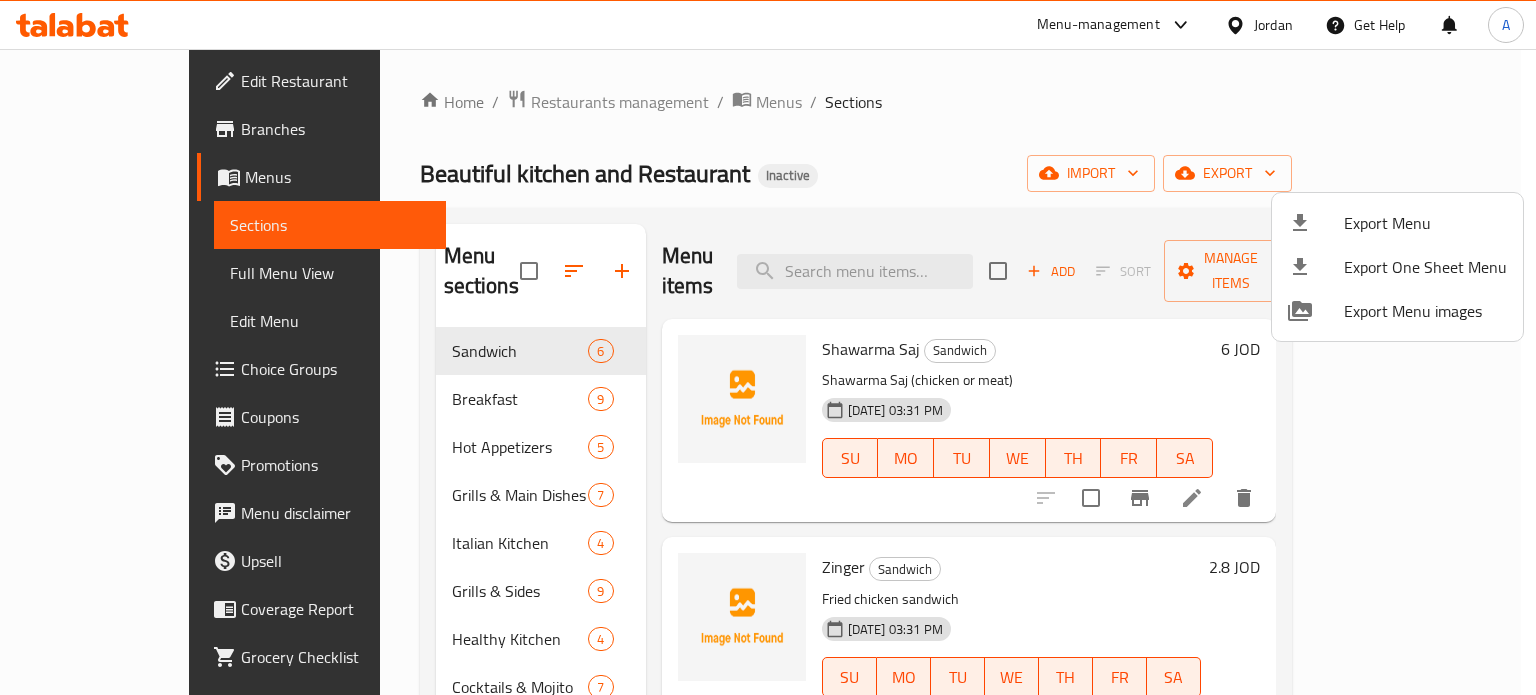 type 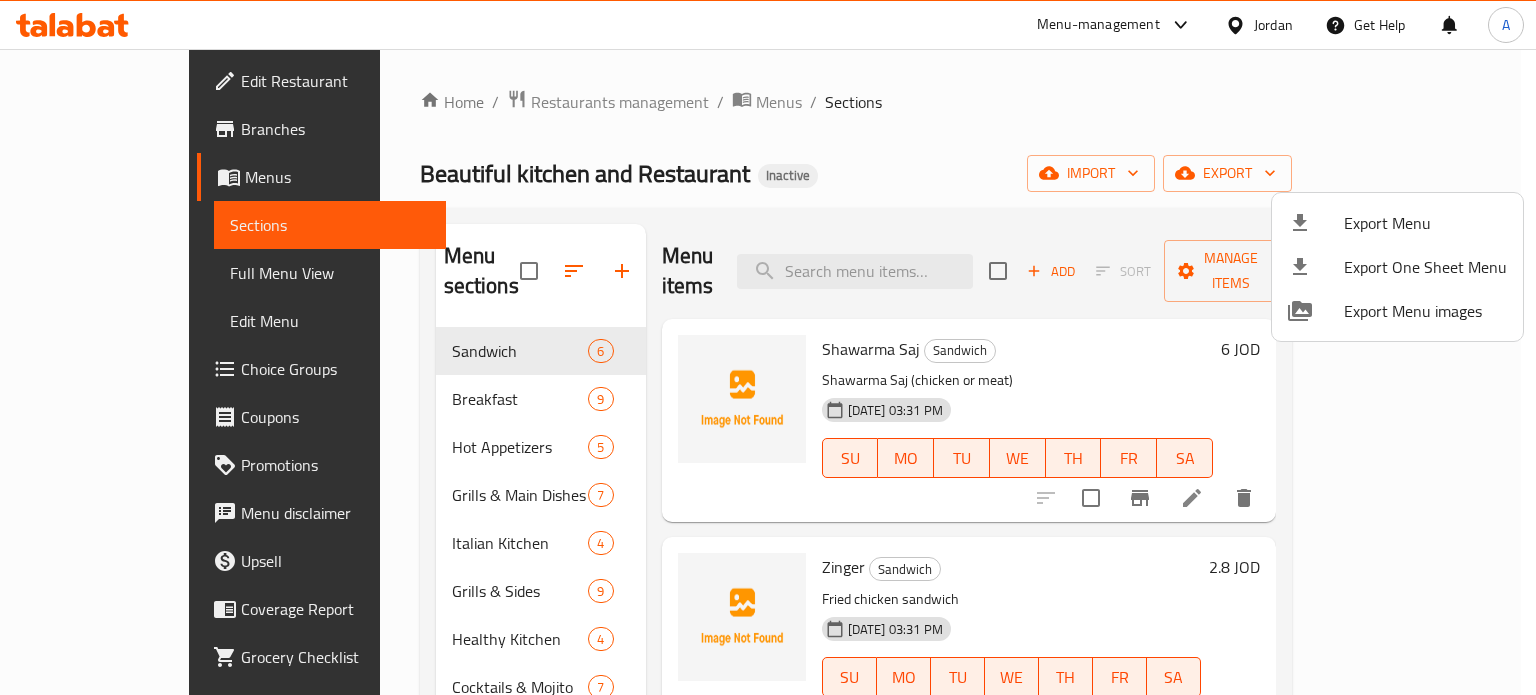 click at bounding box center [768, 347] 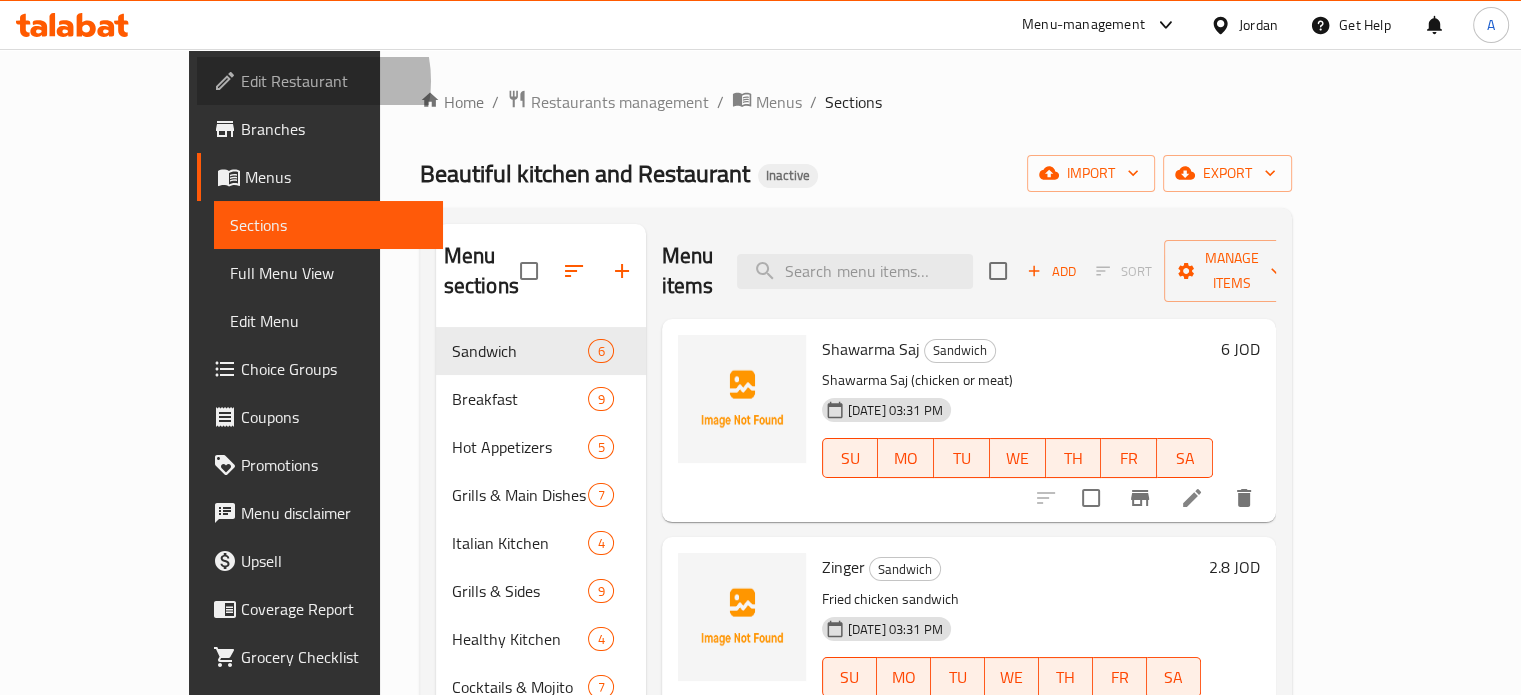 click on "Edit Restaurant" at bounding box center [334, 81] 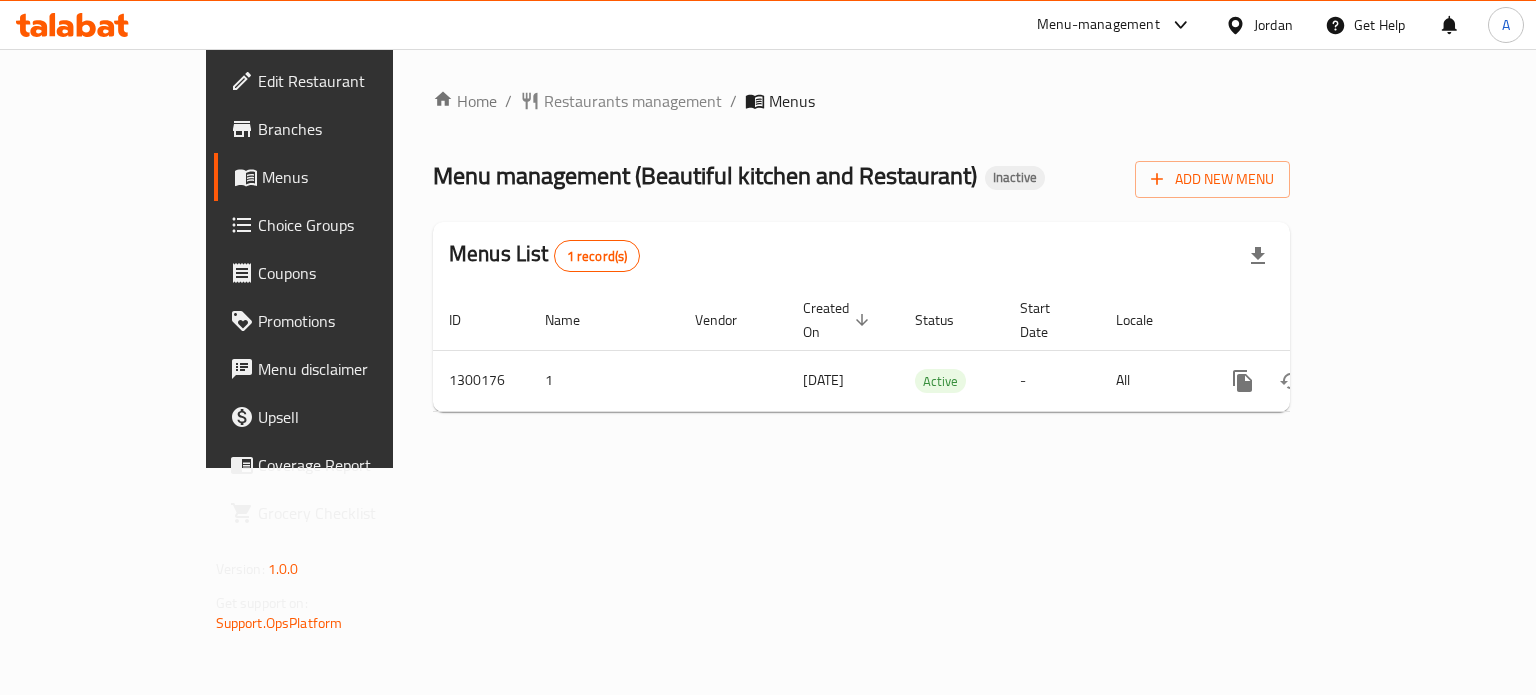 scroll, scrollTop: 0, scrollLeft: 0, axis: both 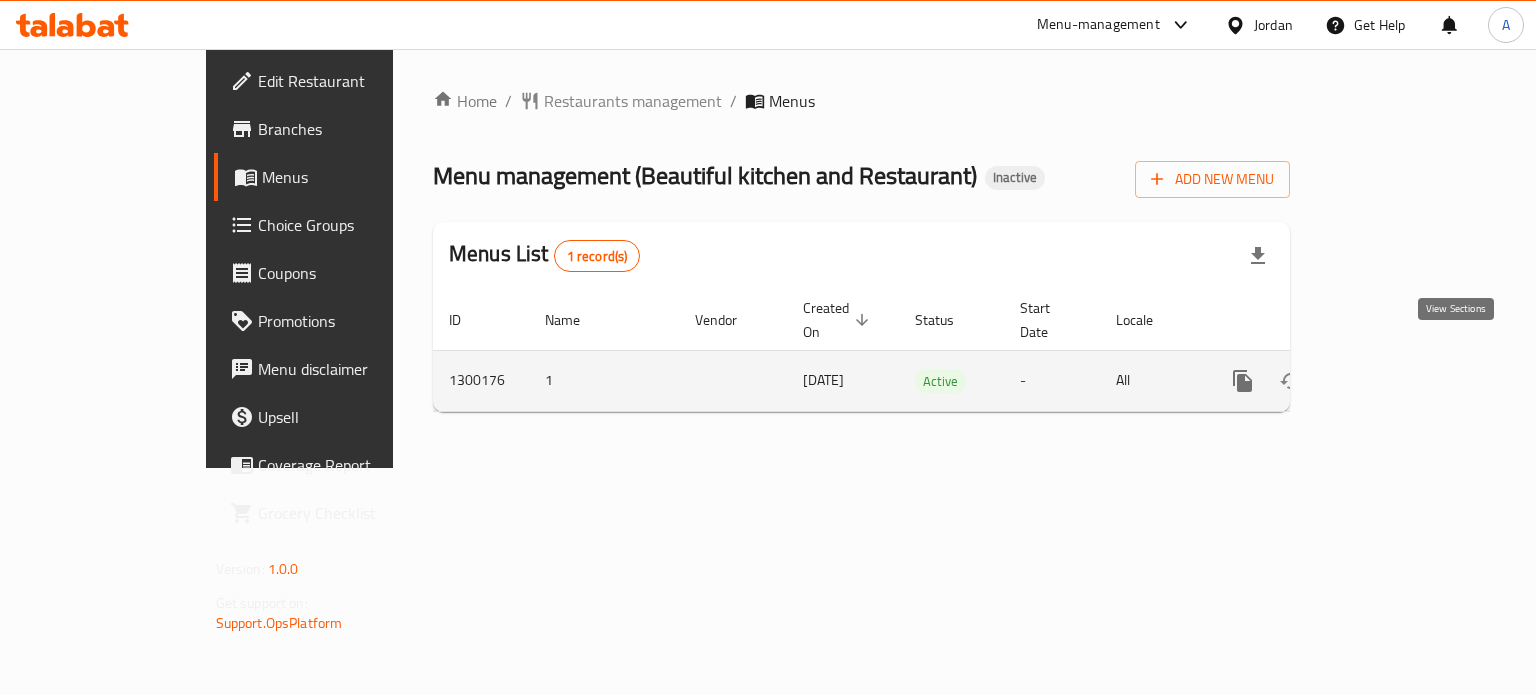 click at bounding box center (1387, 381) 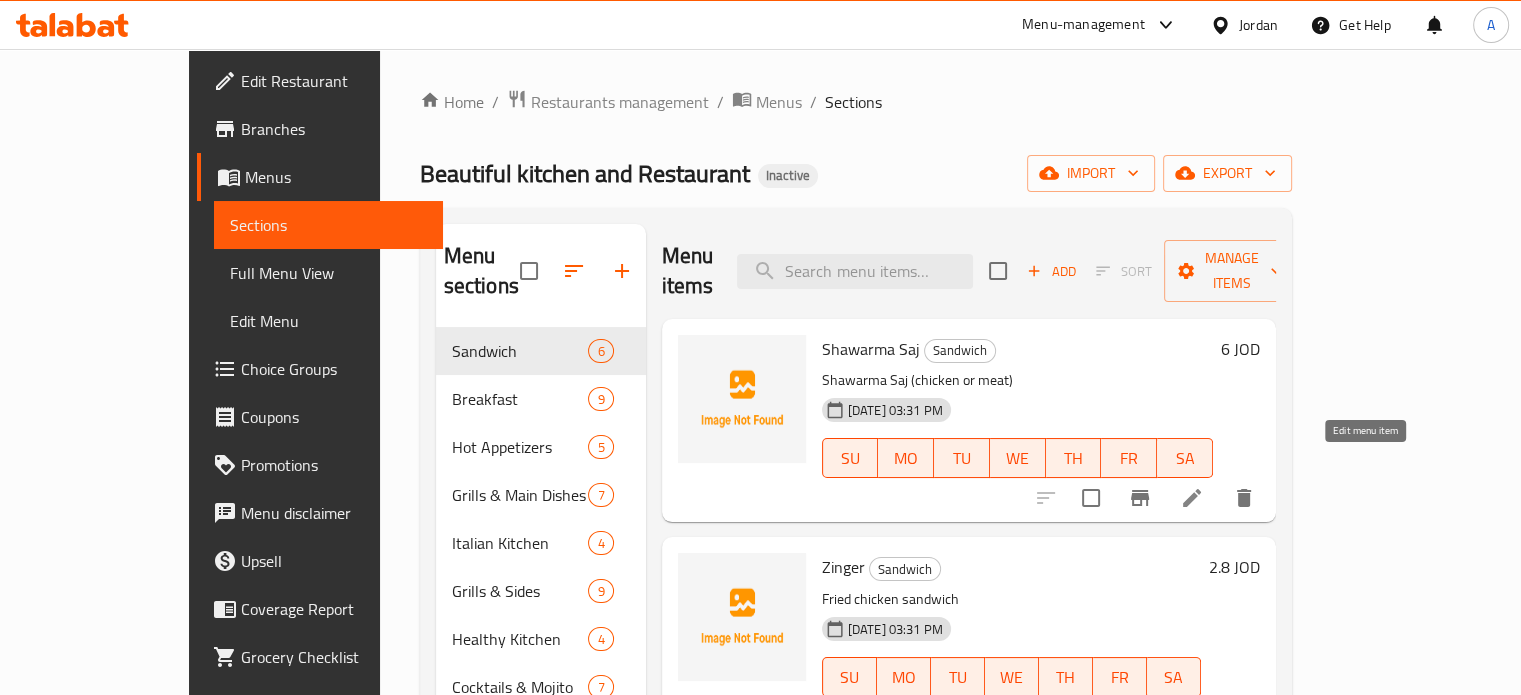 click 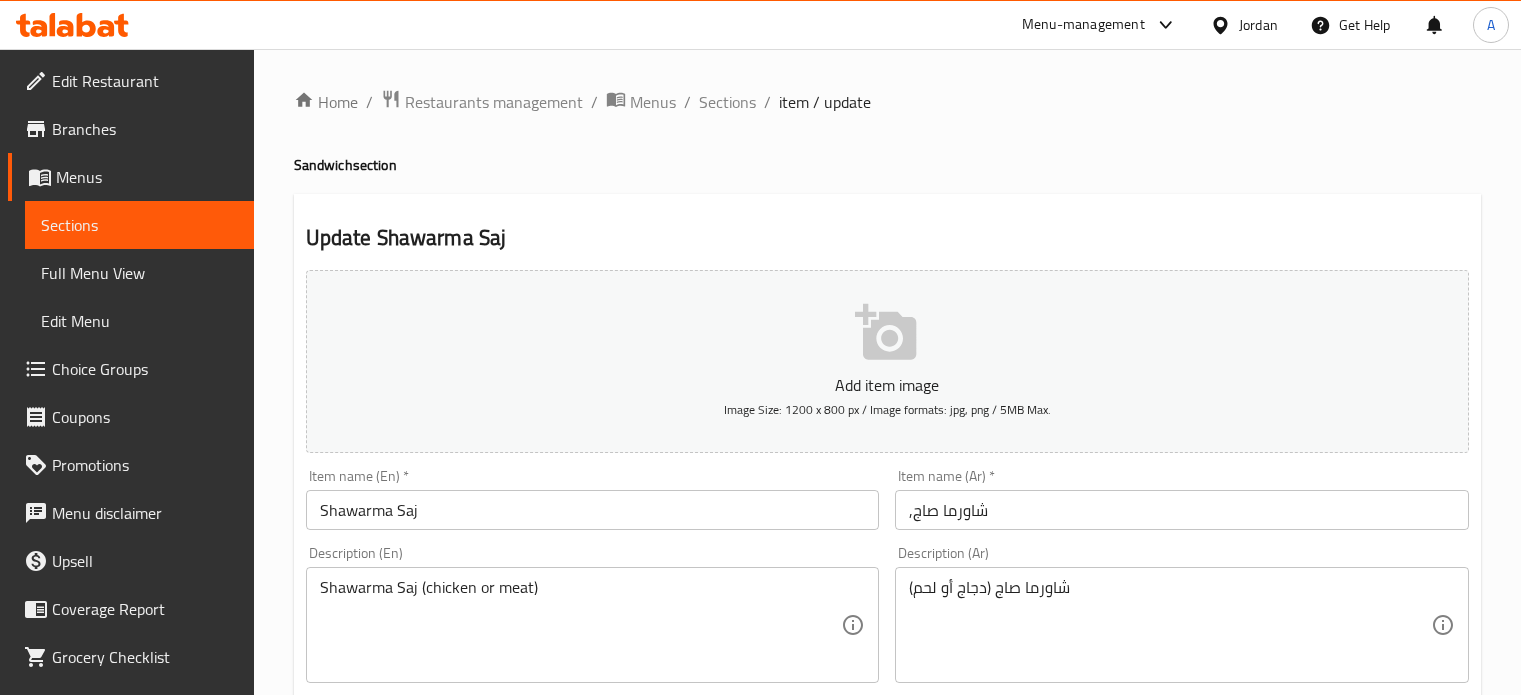 scroll, scrollTop: 0, scrollLeft: 0, axis: both 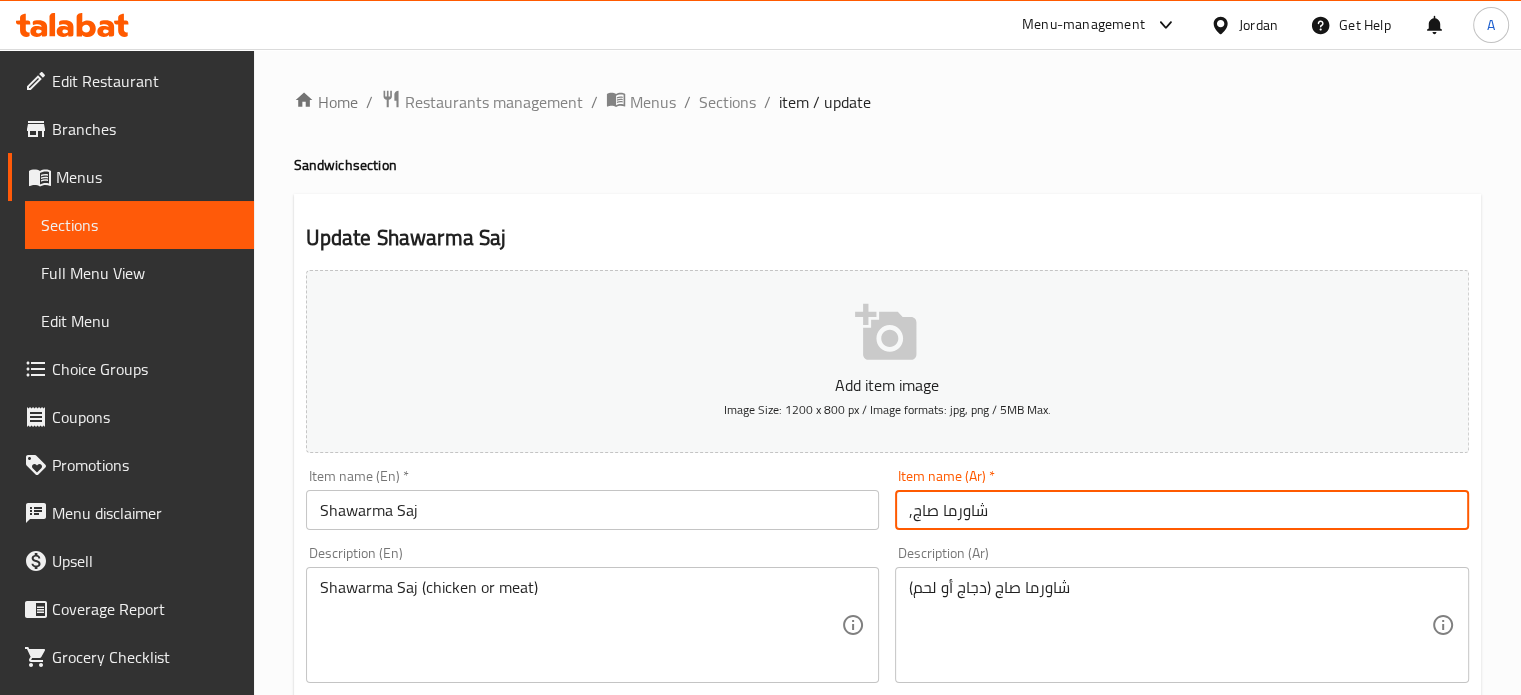click on ",شاورما صاج" at bounding box center (1182, 510) 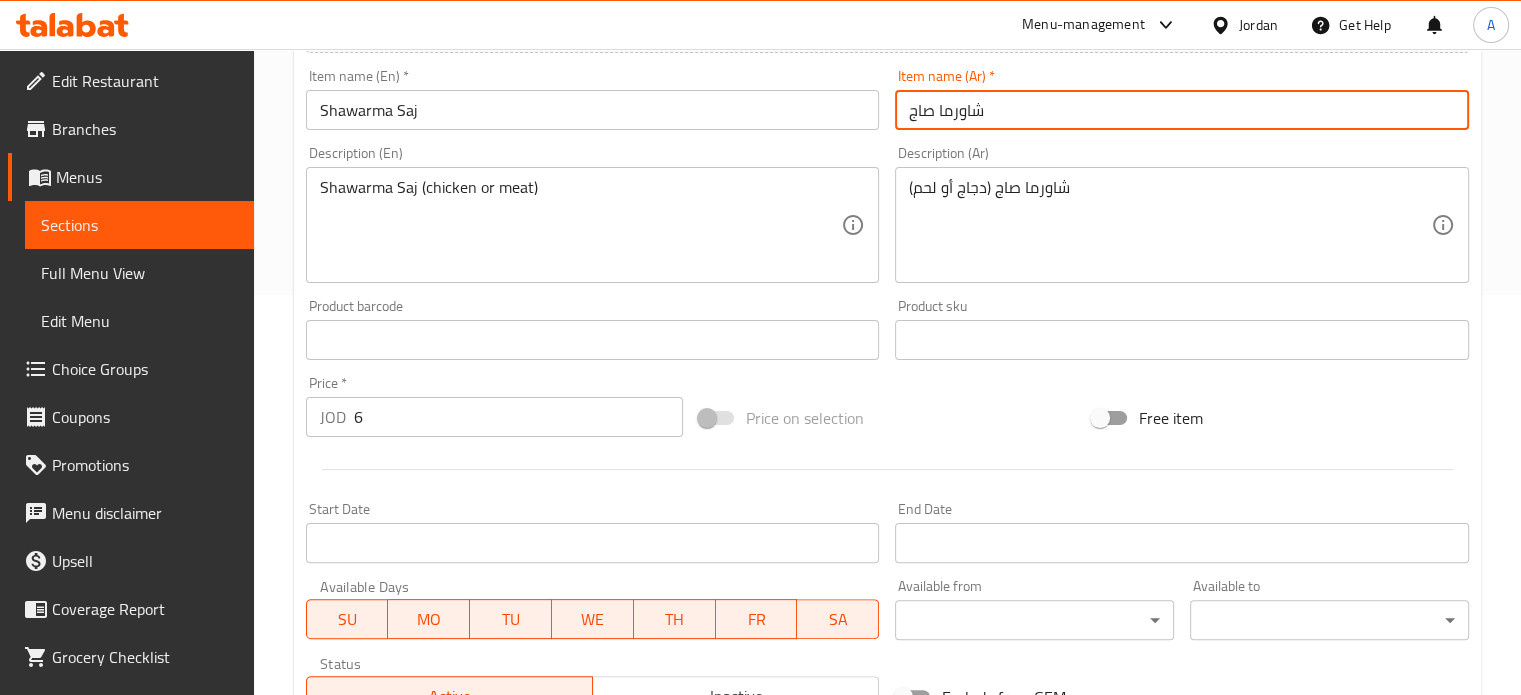 scroll, scrollTop: 717, scrollLeft: 0, axis: vertical 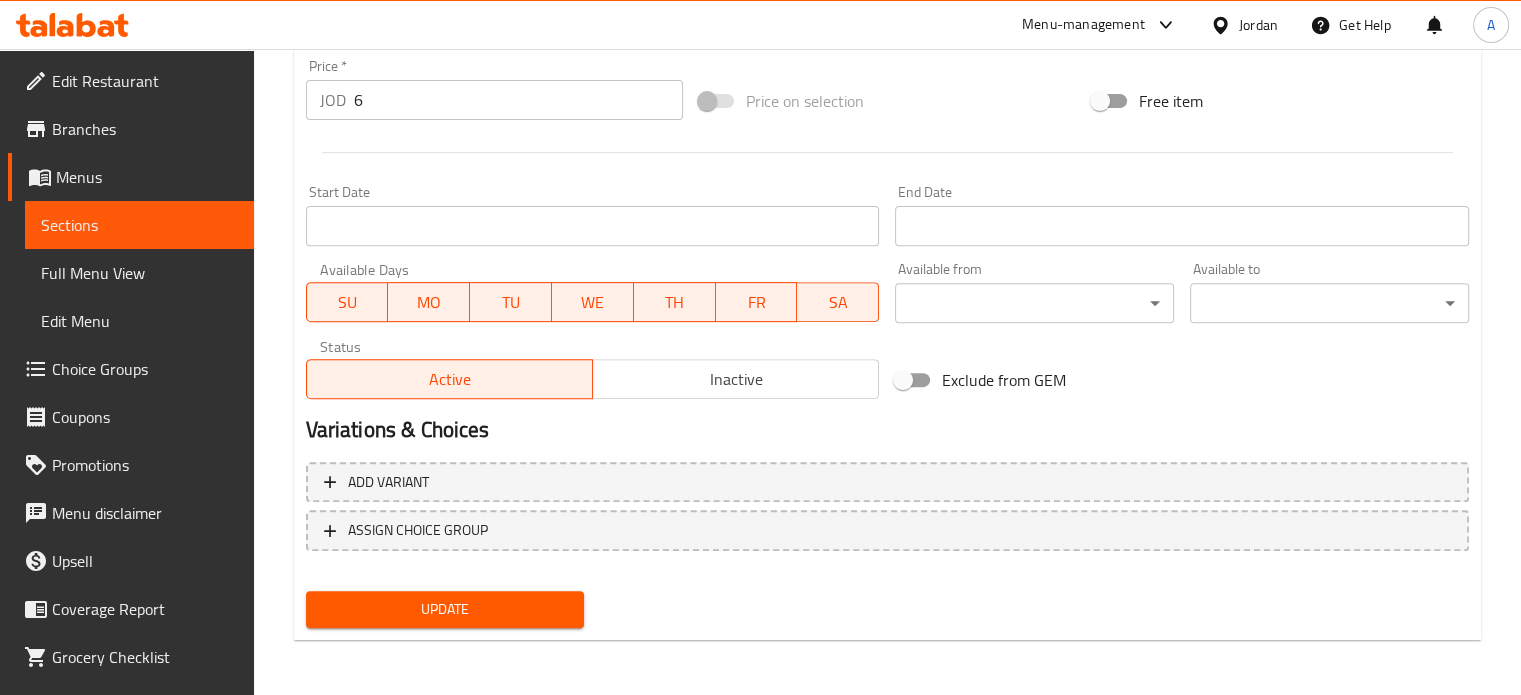 type on "شاورما صاج" 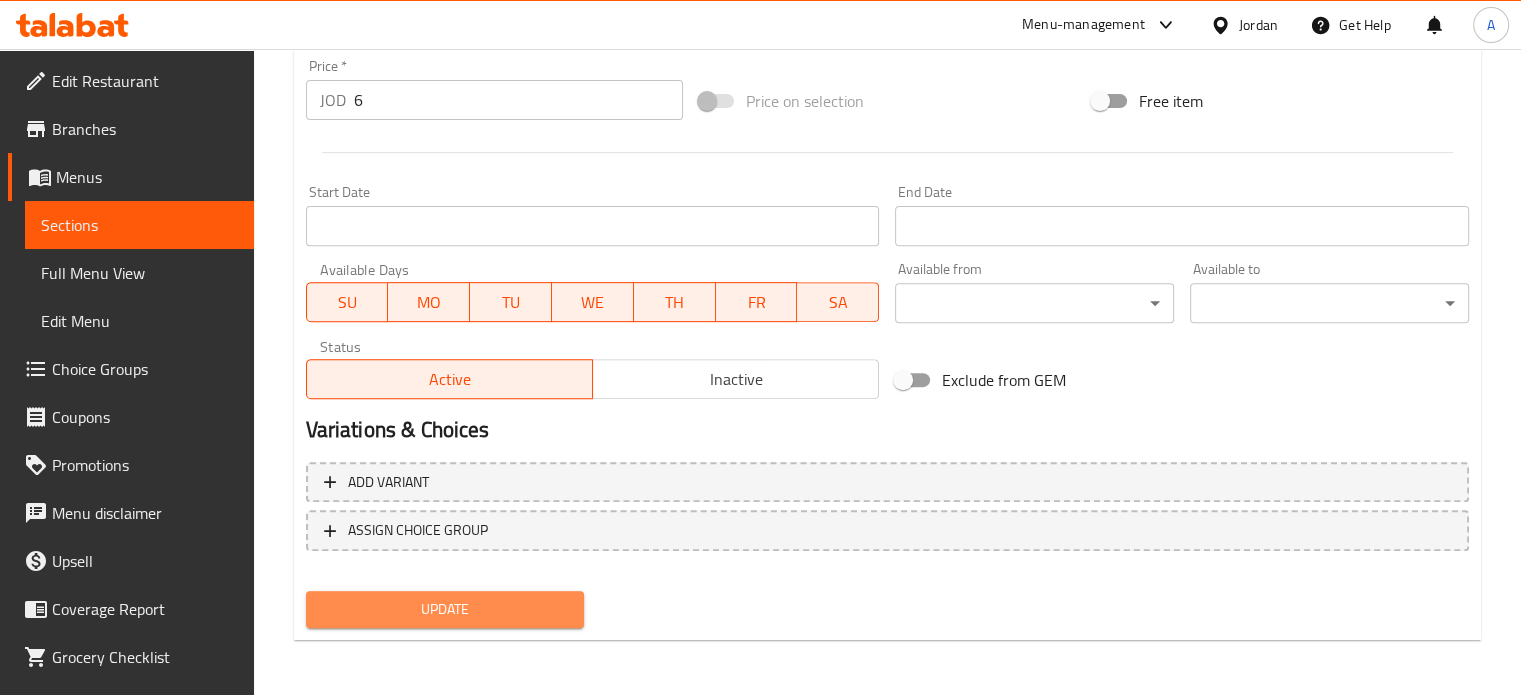 click on "Update" at bounding box center (445, 609) 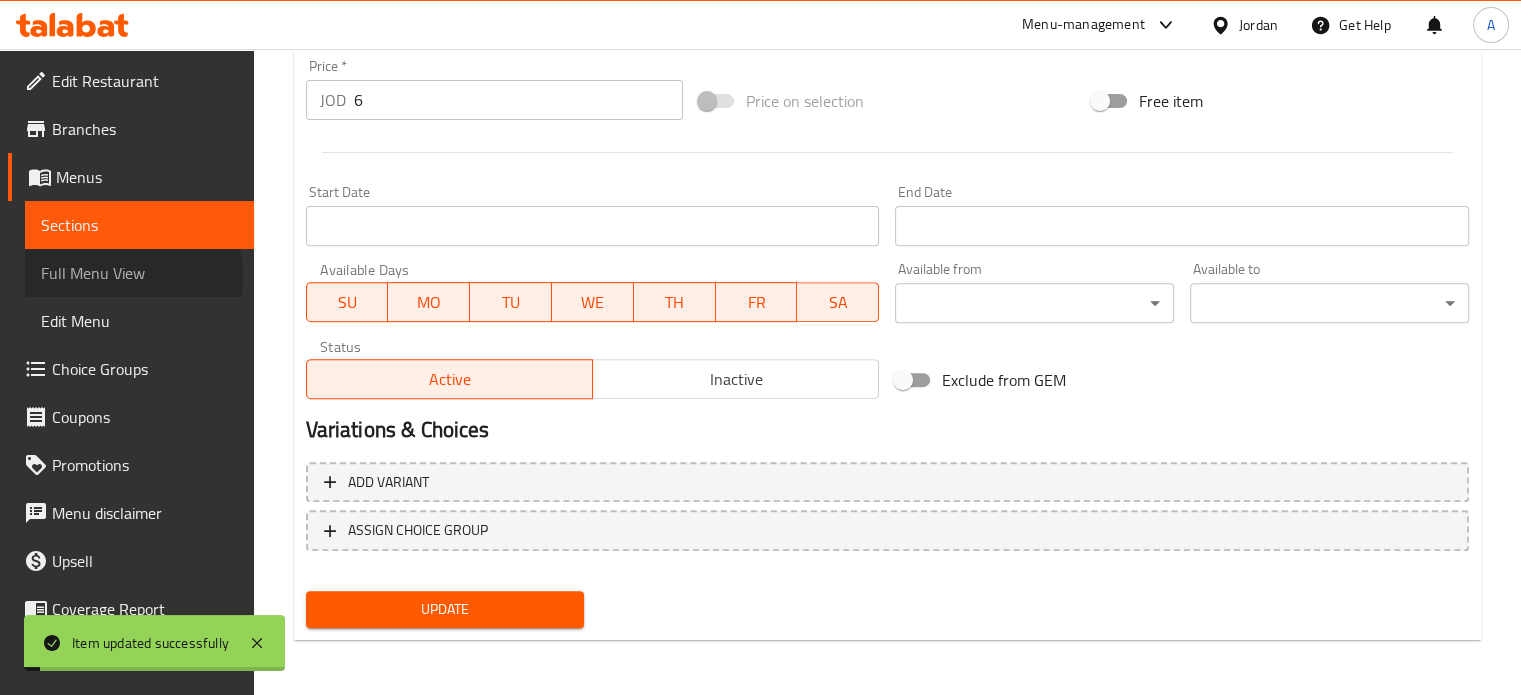 click on "Full Menu View" at bounding box center (139, 273) 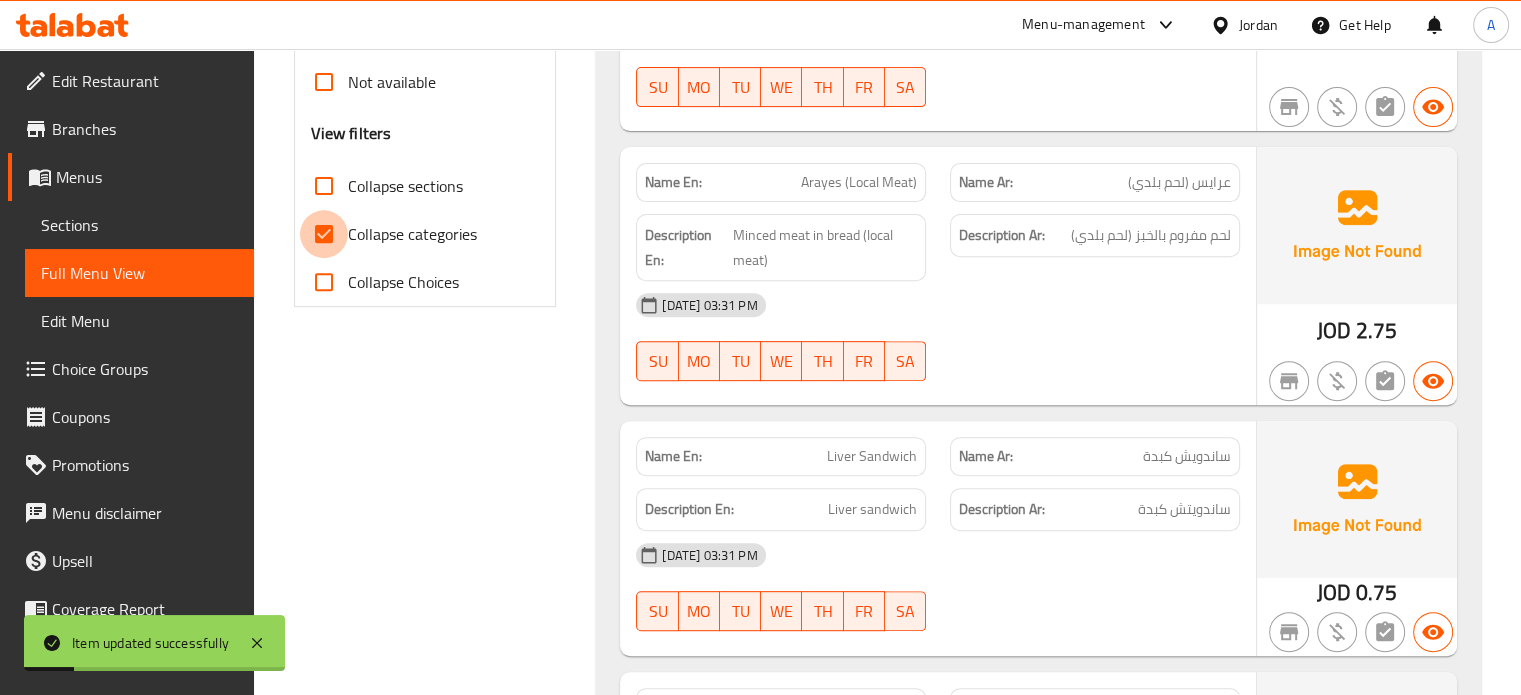 click on "Collapse categories" at bounding box center [324, 234] 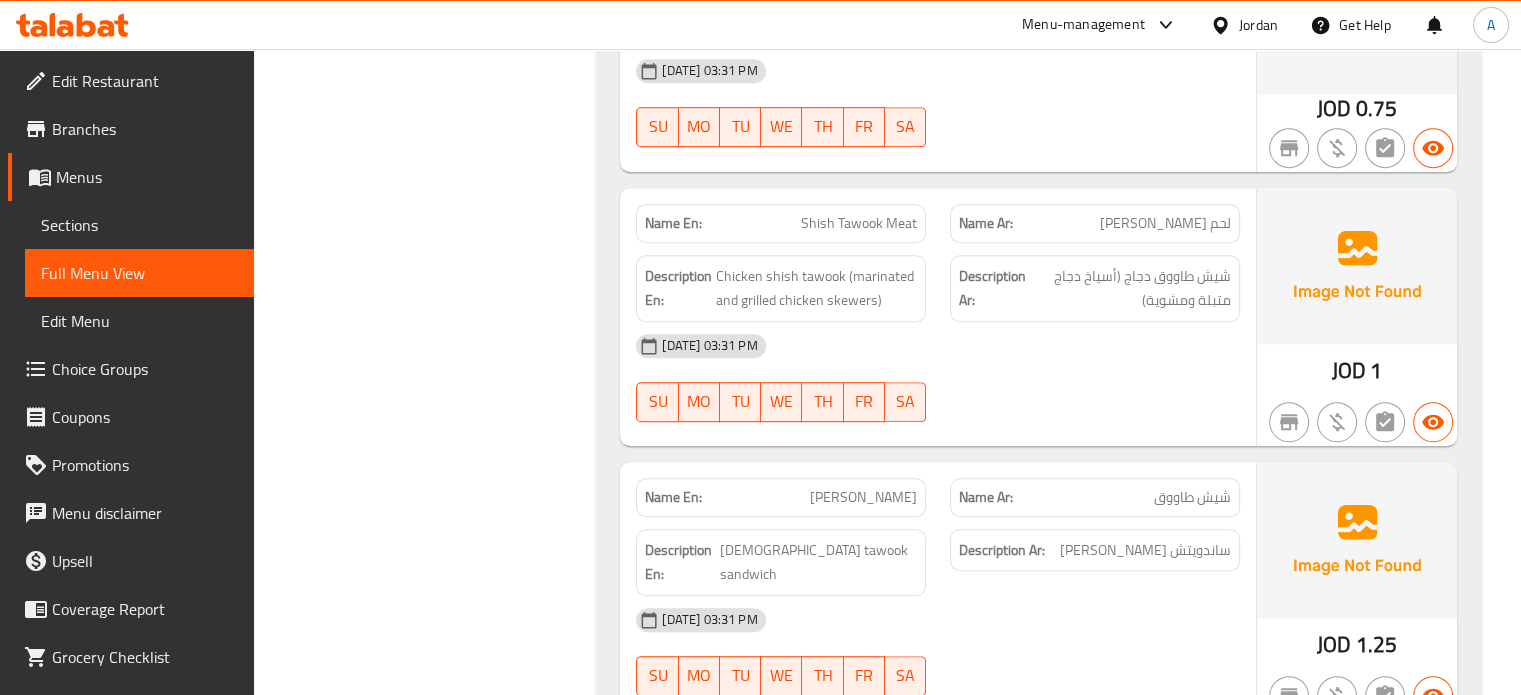 scroll, scrollTop: 1200, scrollLeft: 0, axis: vertical 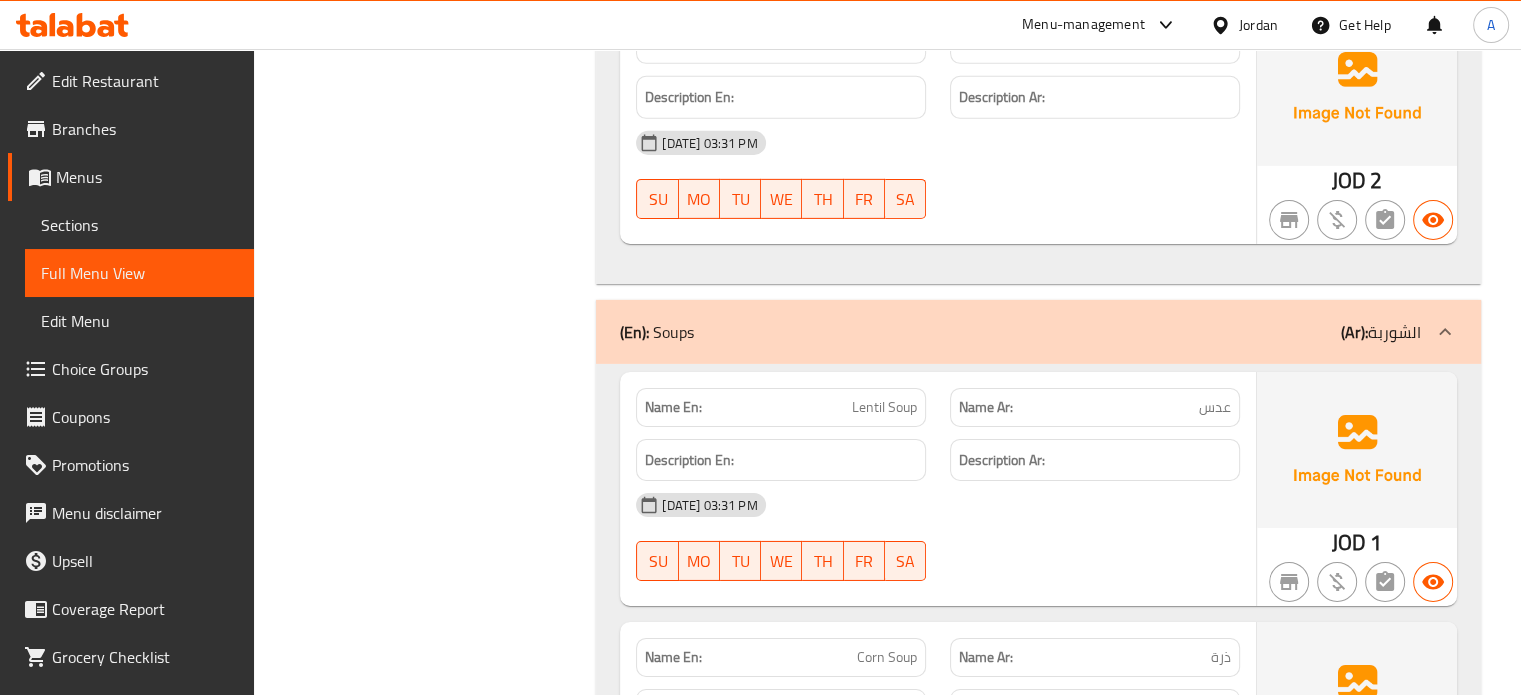 click on "ذرة" at bounding box center (1219, -13466) 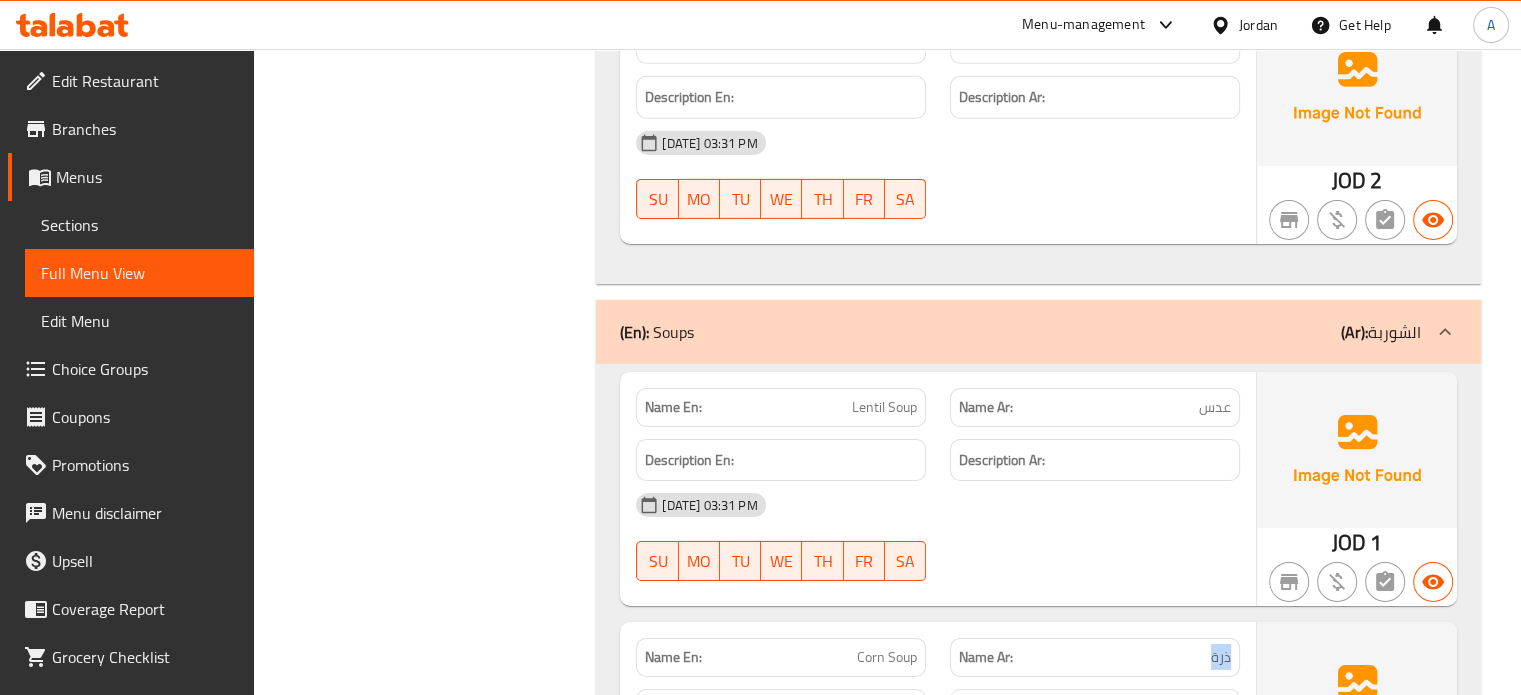 copy on "ذرة" 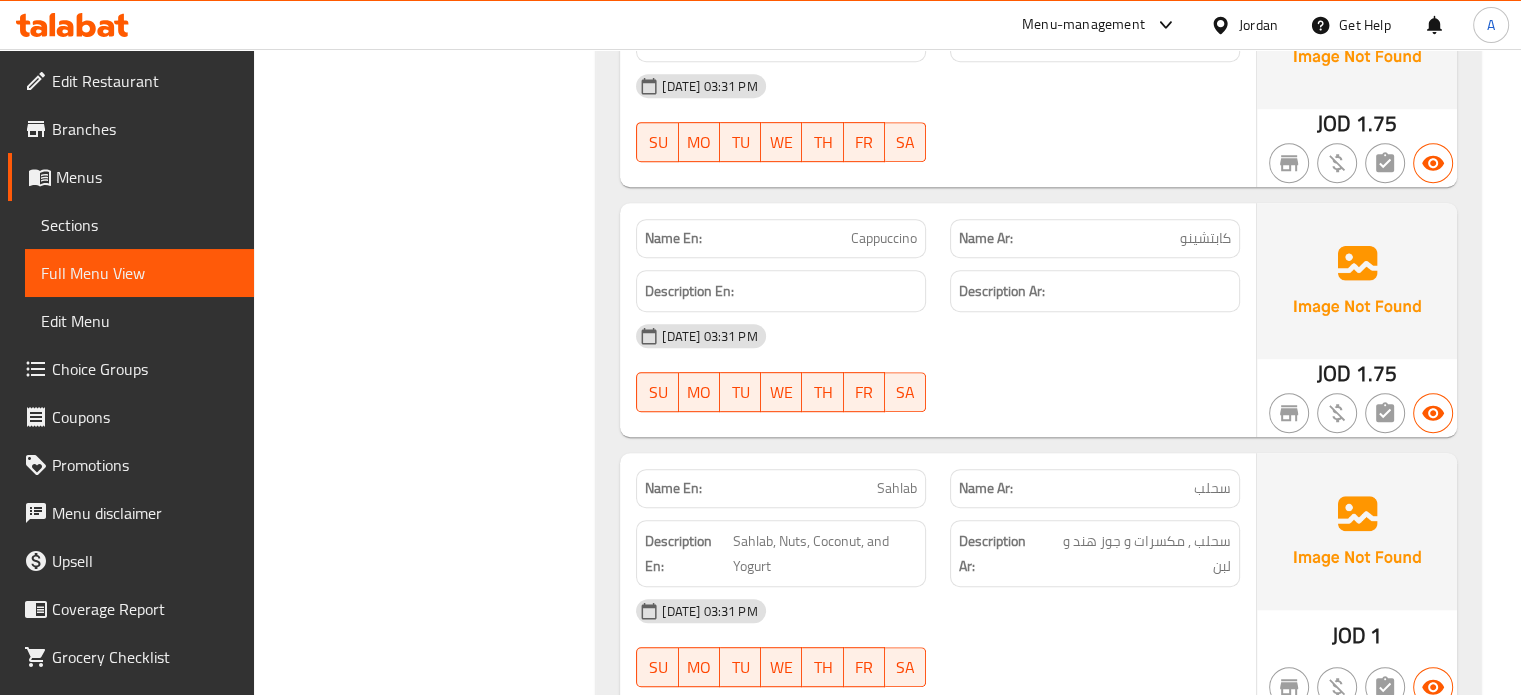 scroll, scrollTop: 16456, scrollLeft: 0, axis: vertical 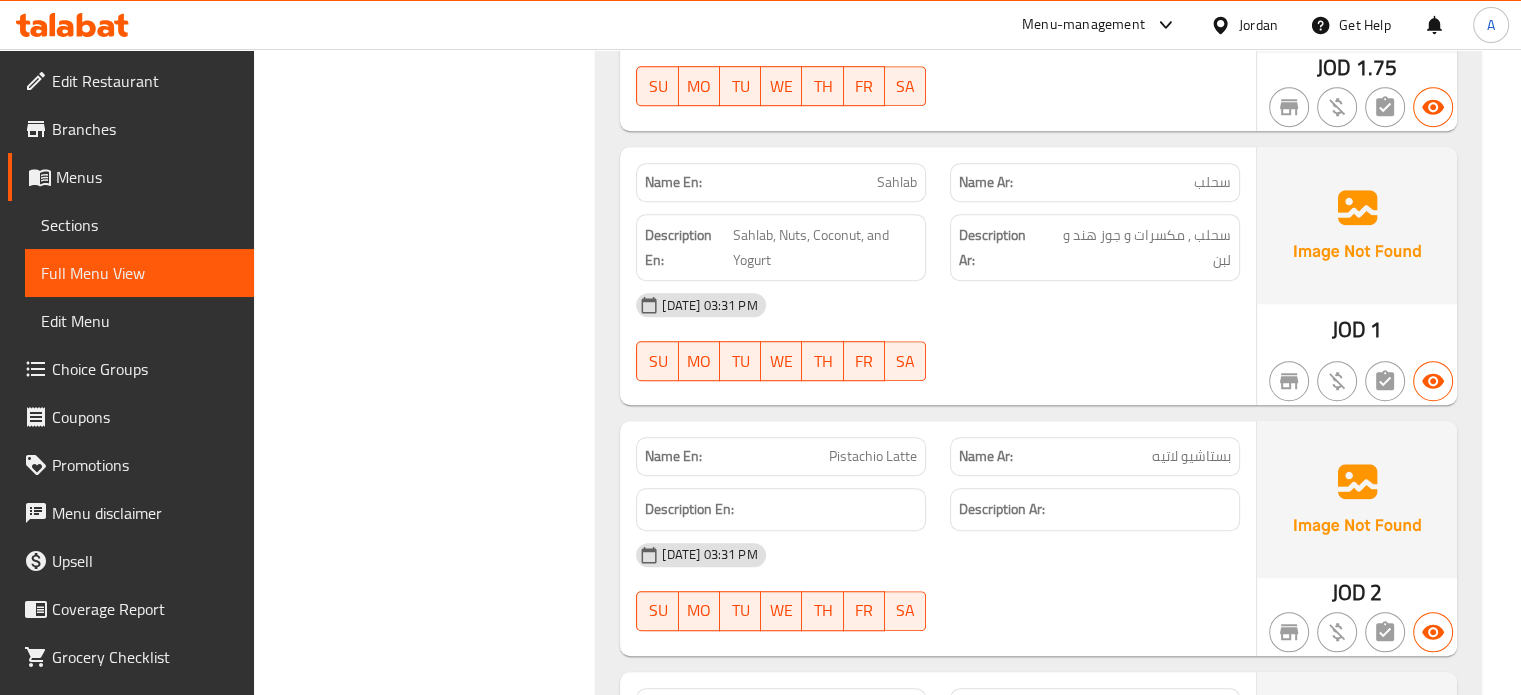 click on "بستاشيو لاتيه" at bounding box center [1189, -12825] 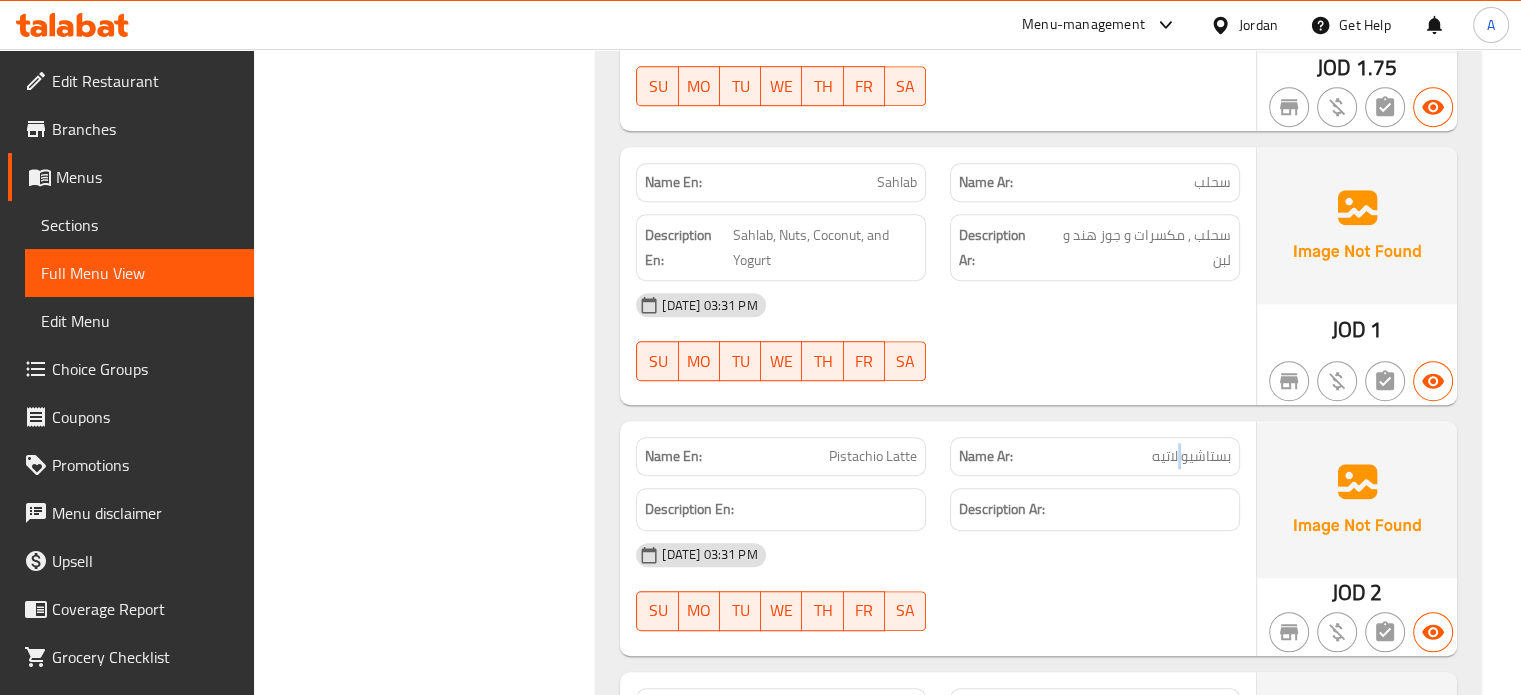 click on "بستاشيو لاتيه" at bounding box center [1189, -12825] 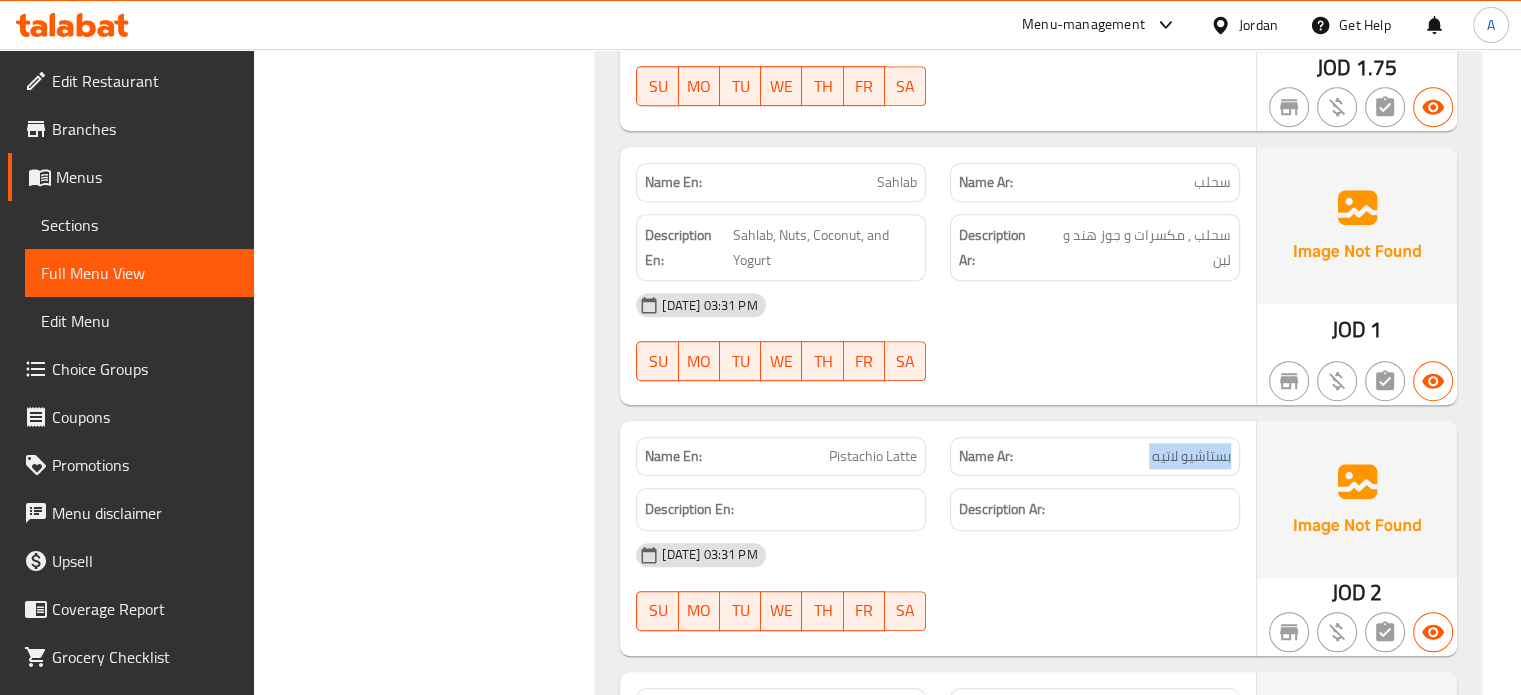 click on "بستاشيو لاتيه" at bounding box center [1189, -12825] 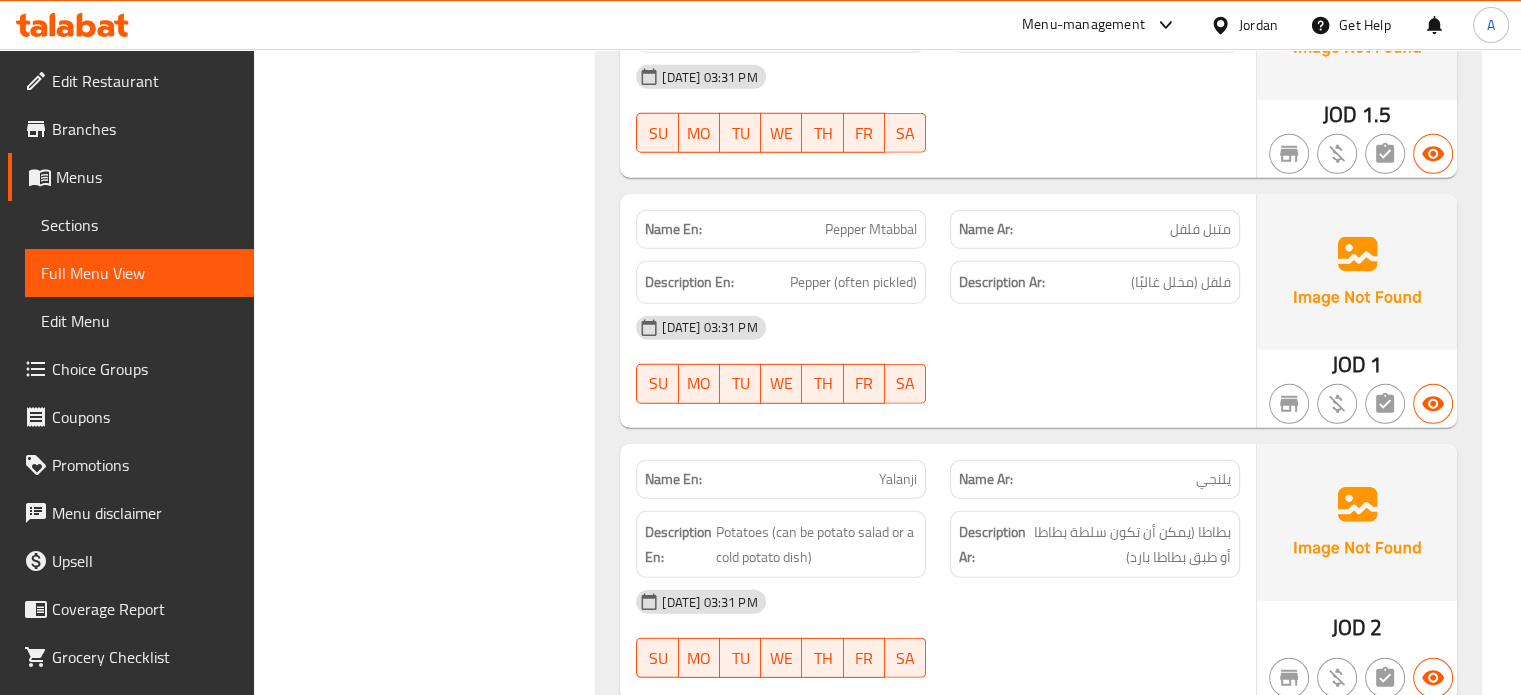 scroll, scrollTop: 21397, scrollLeft: 0, axis: vertical 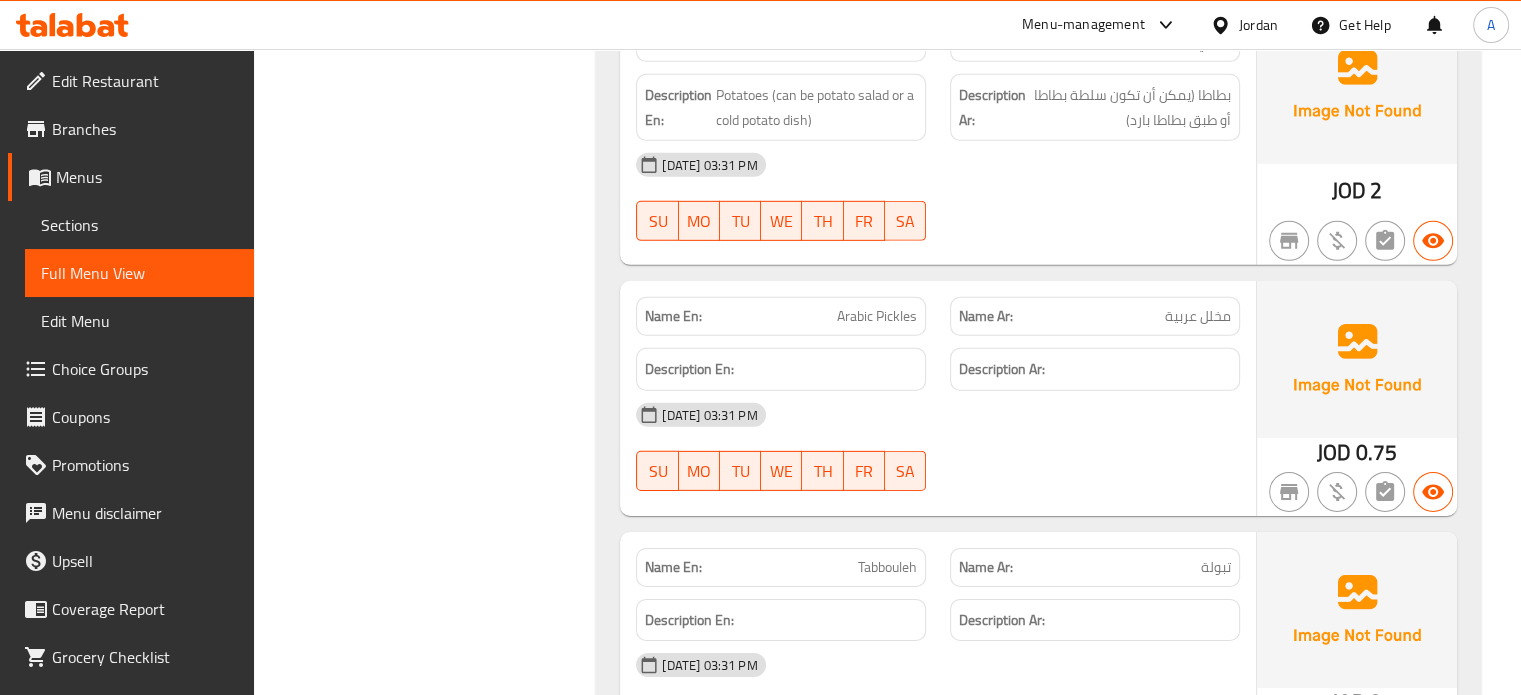 click on "مخلل عربية" at bounding box center (1165, -19972) 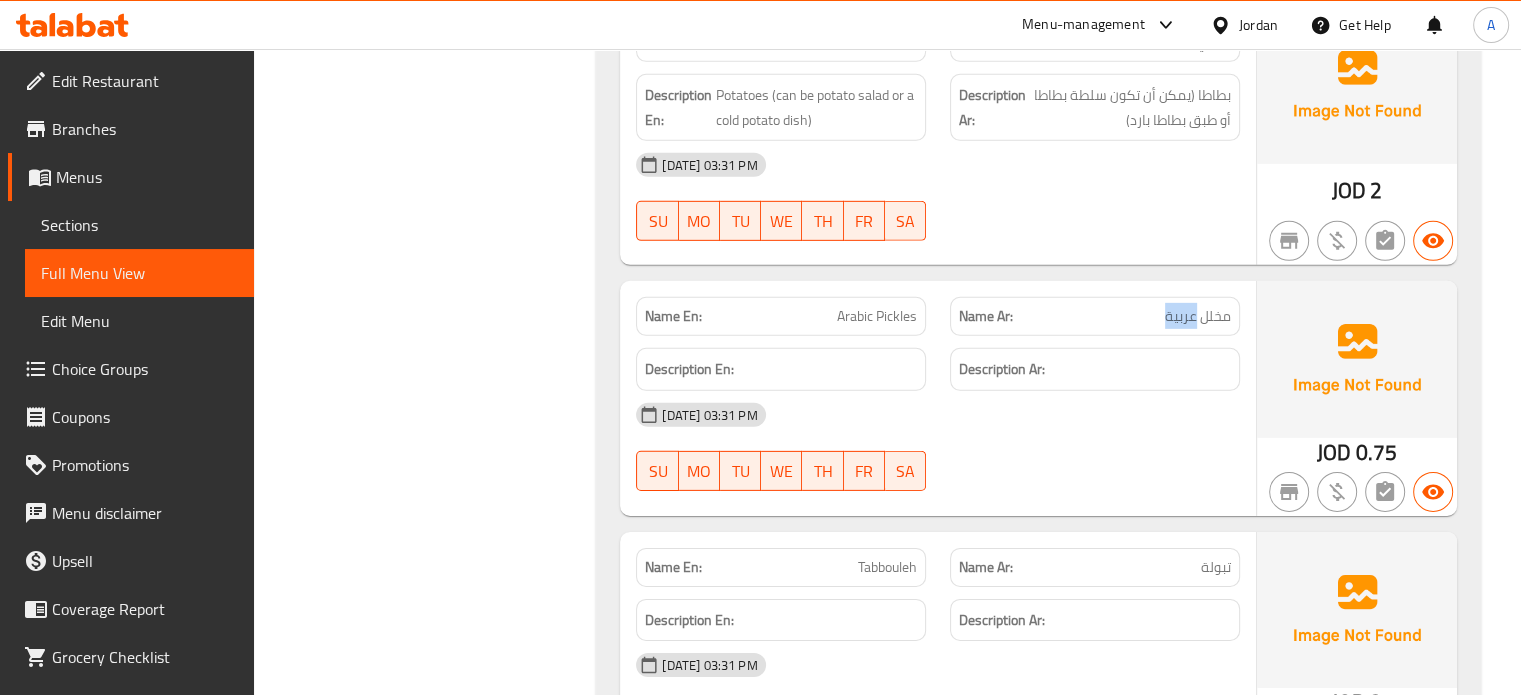 click on "مخلل عربية" at bounding box center [1165, -19972] 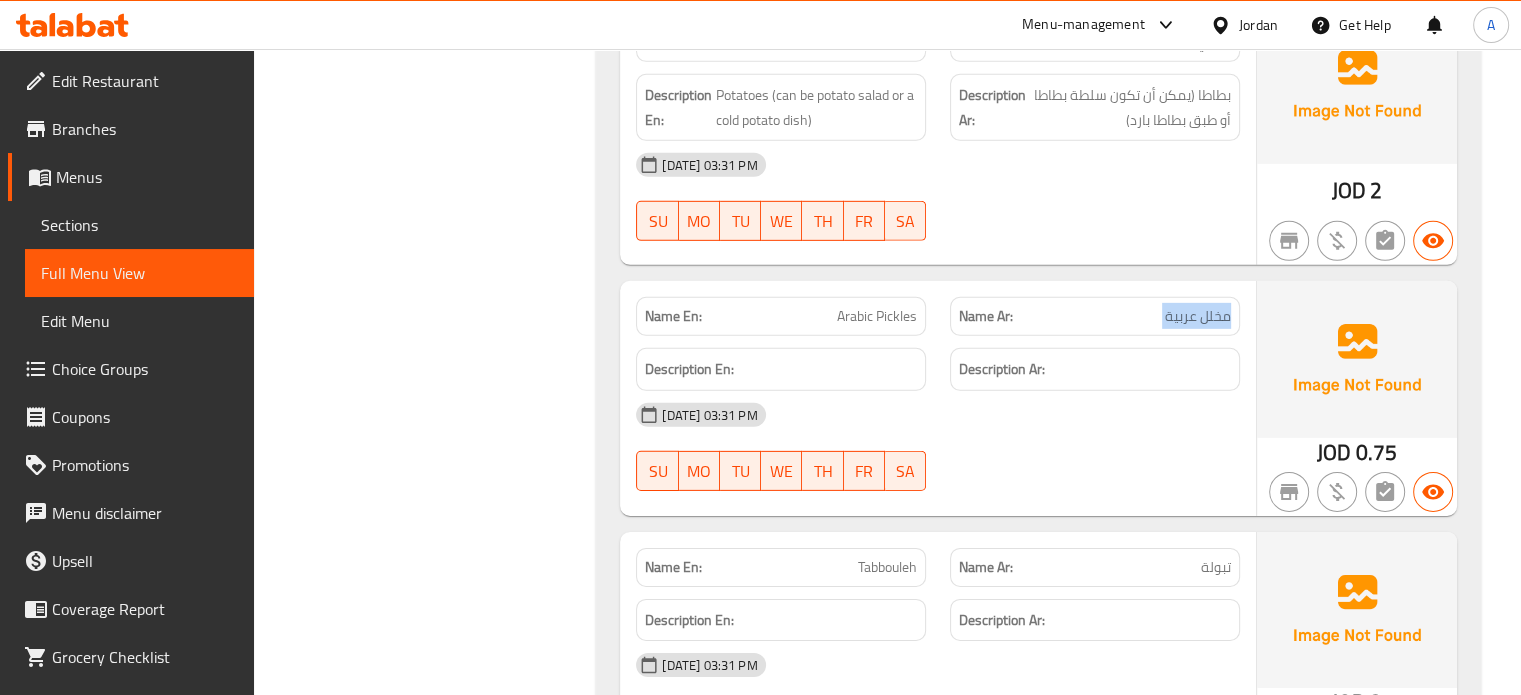 click on "مخلل عربية" at bounding box center (1165, -19972) 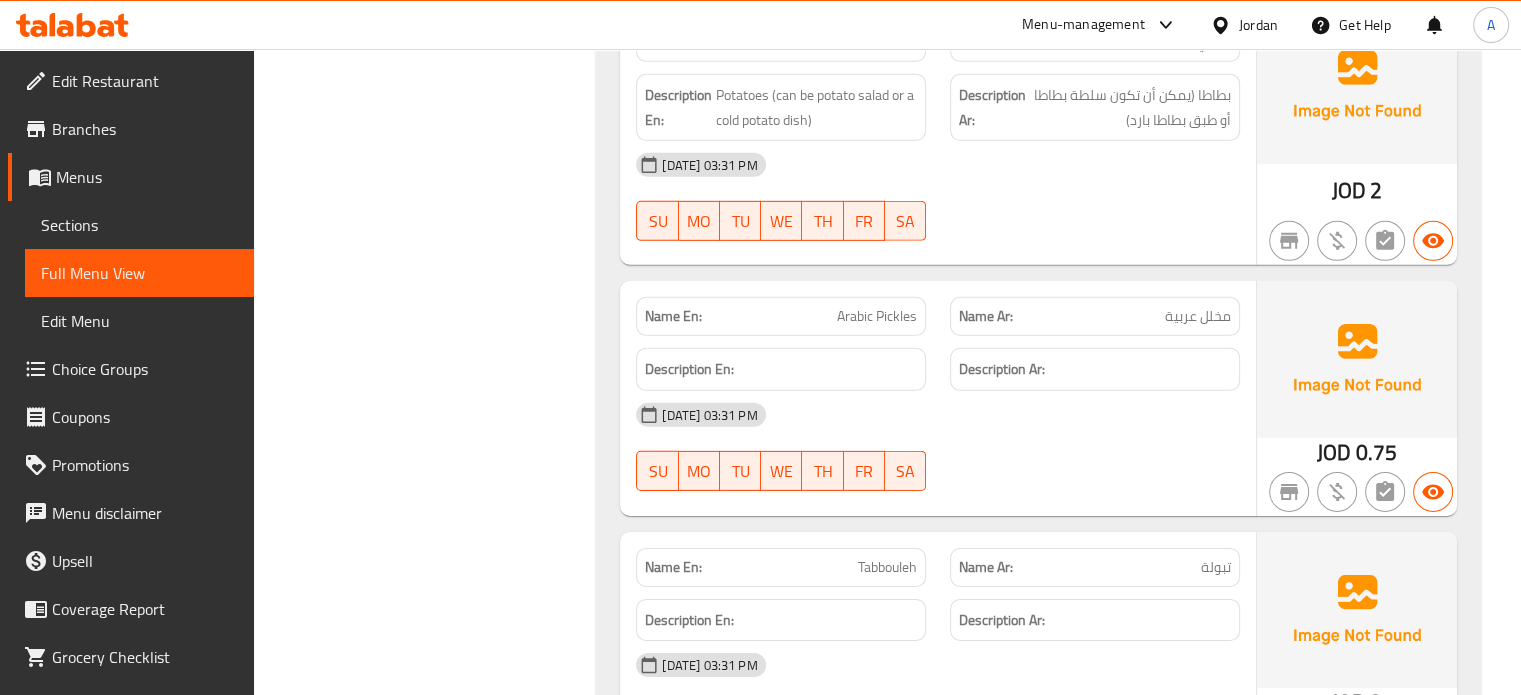 click on "Filter Branches Branches Popular filters Free items Branch specific items Has choices Upsell items Availability filters Available Not available View filters Collapse sections Collapse categories Collapse Choices" at bounding box center (433, -2199) 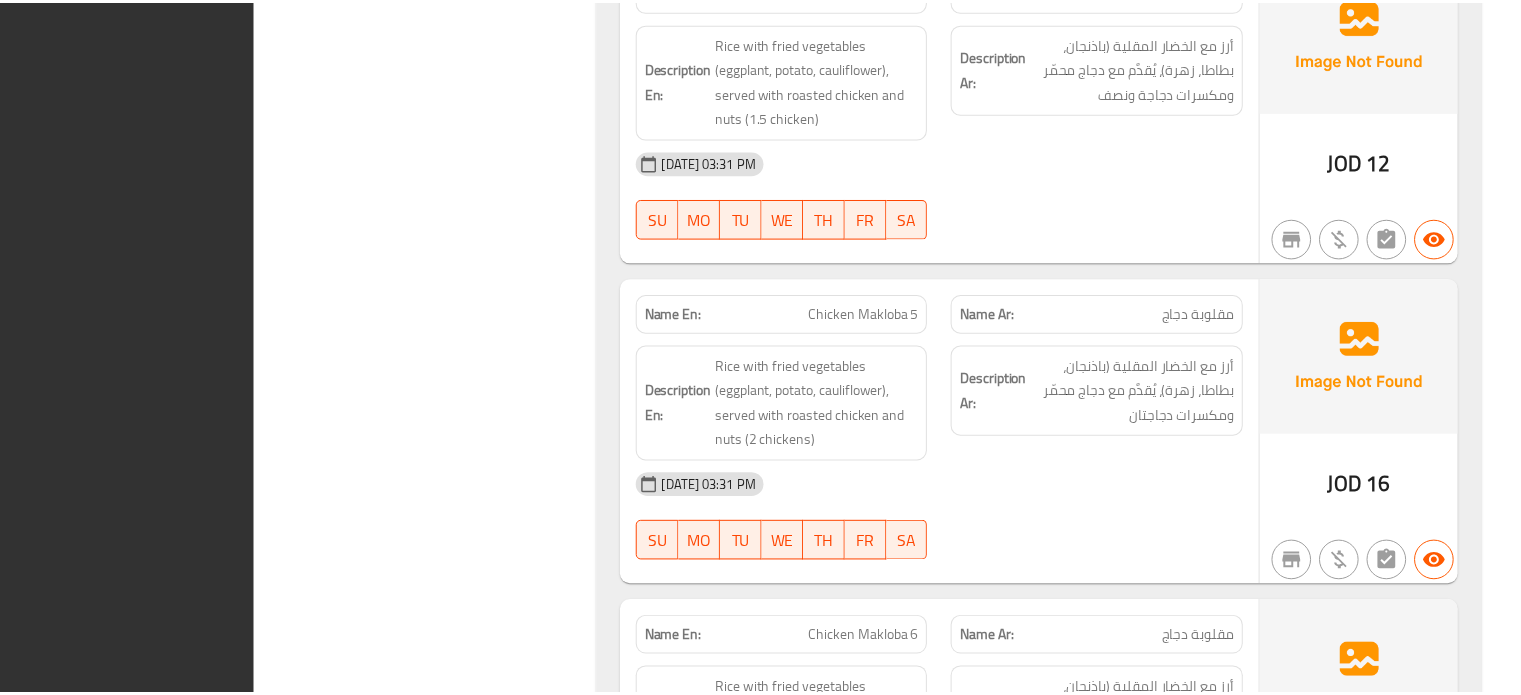 scroll, scrollTop: 37022, scrollLeft: 0, axis: vertical 